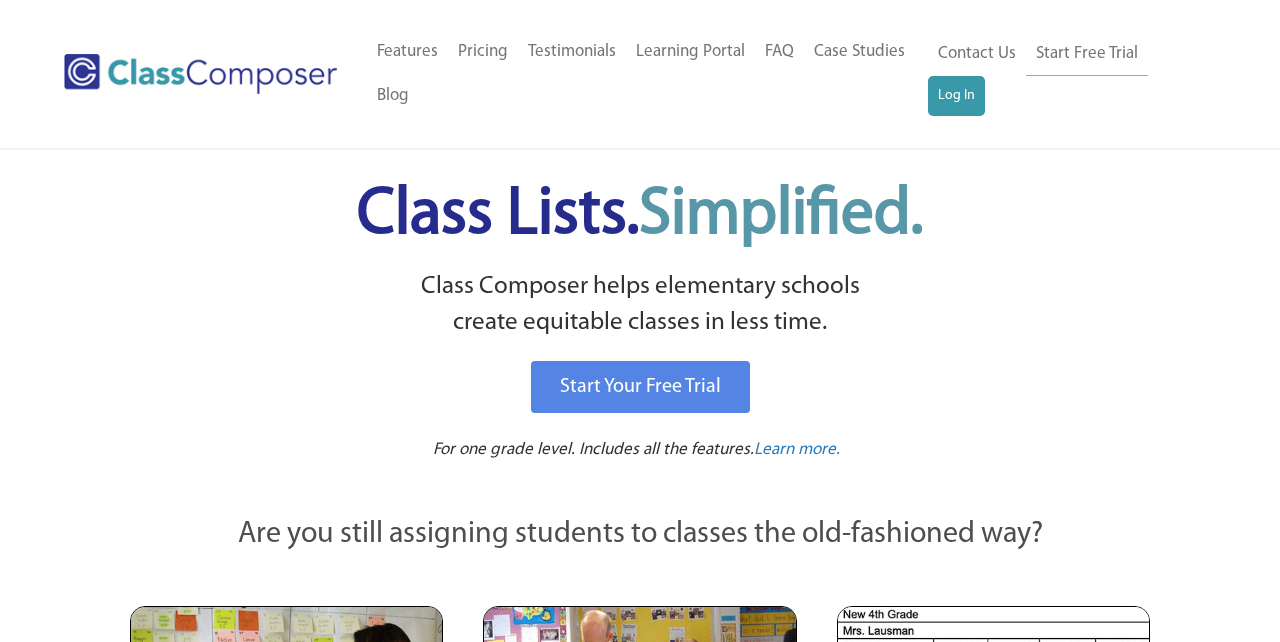 scroll, scrollTop: 0, scrollLeft: 0, axis: both 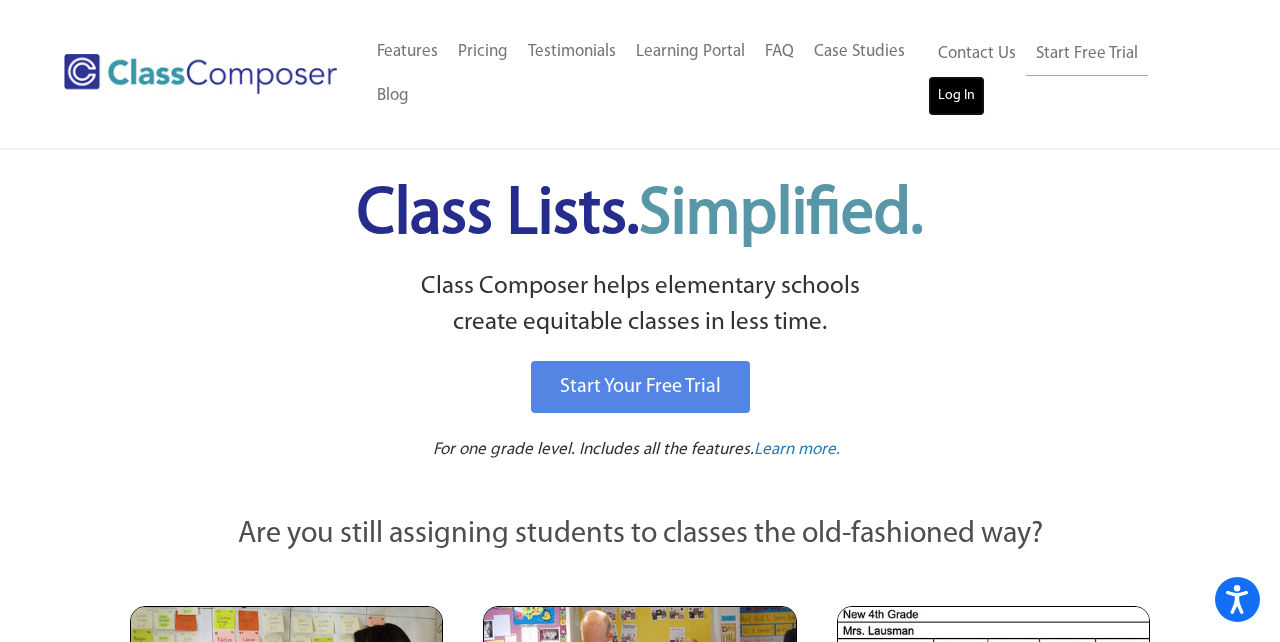 click on "Log In" at bounding box center (956, 96) 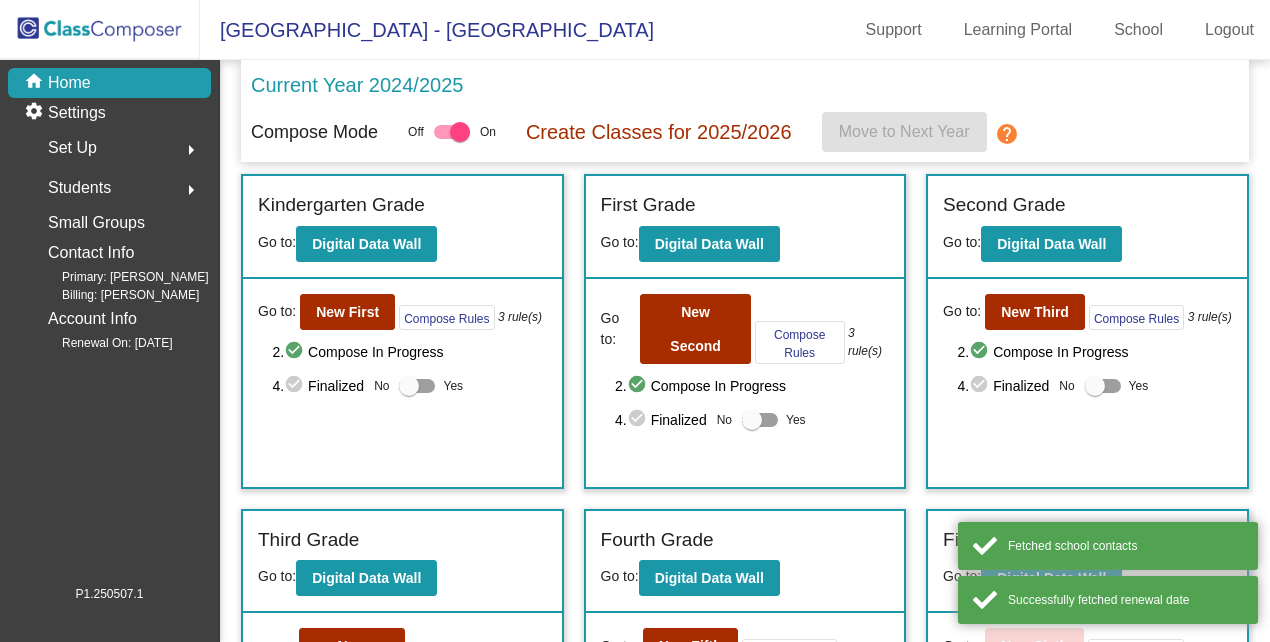 scroll, scrollTop: 0, scrollLeft: 0, axis: both 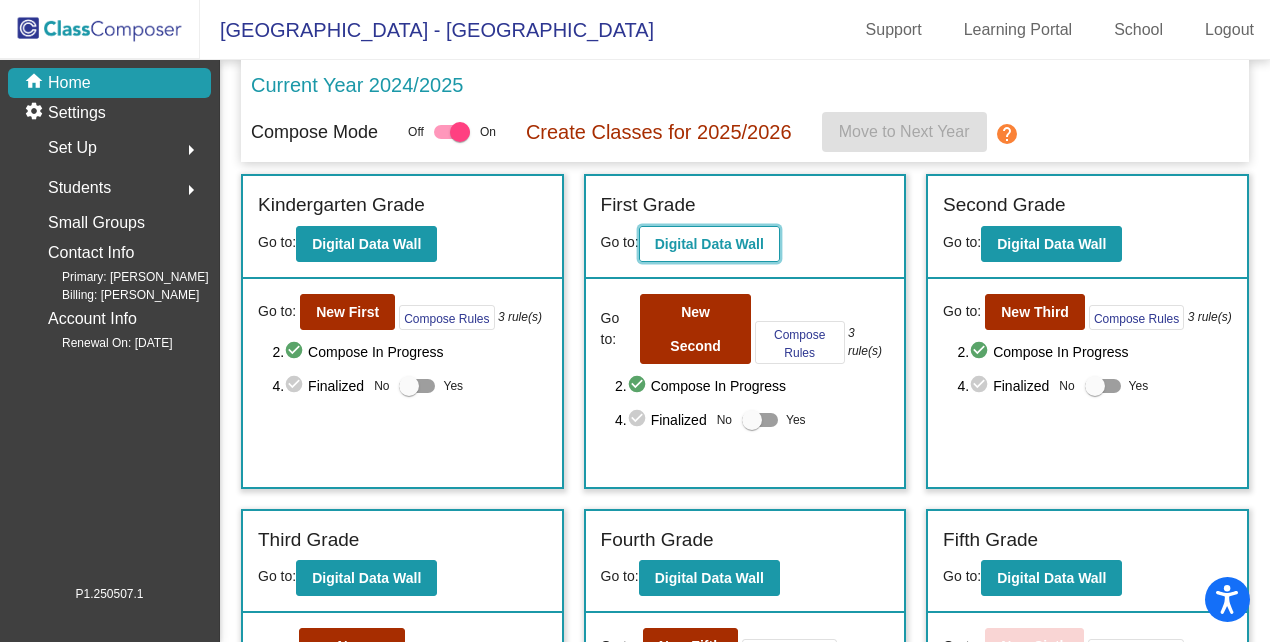 click on "Digital Data Wall" 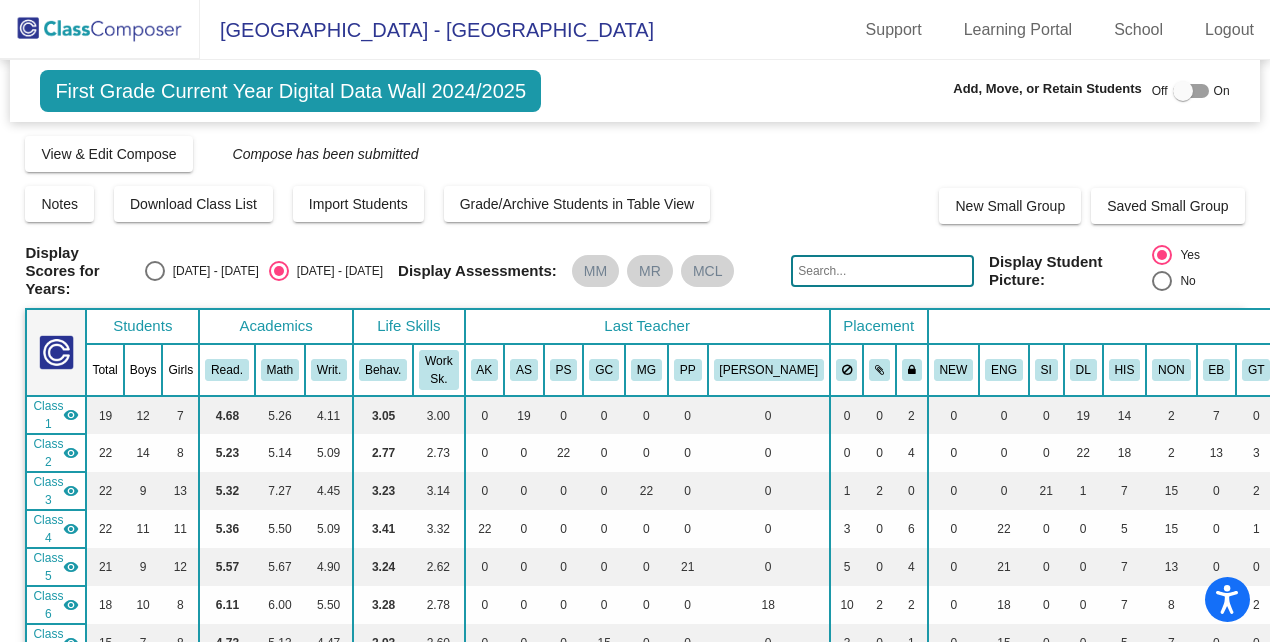 click on "Yes     No" 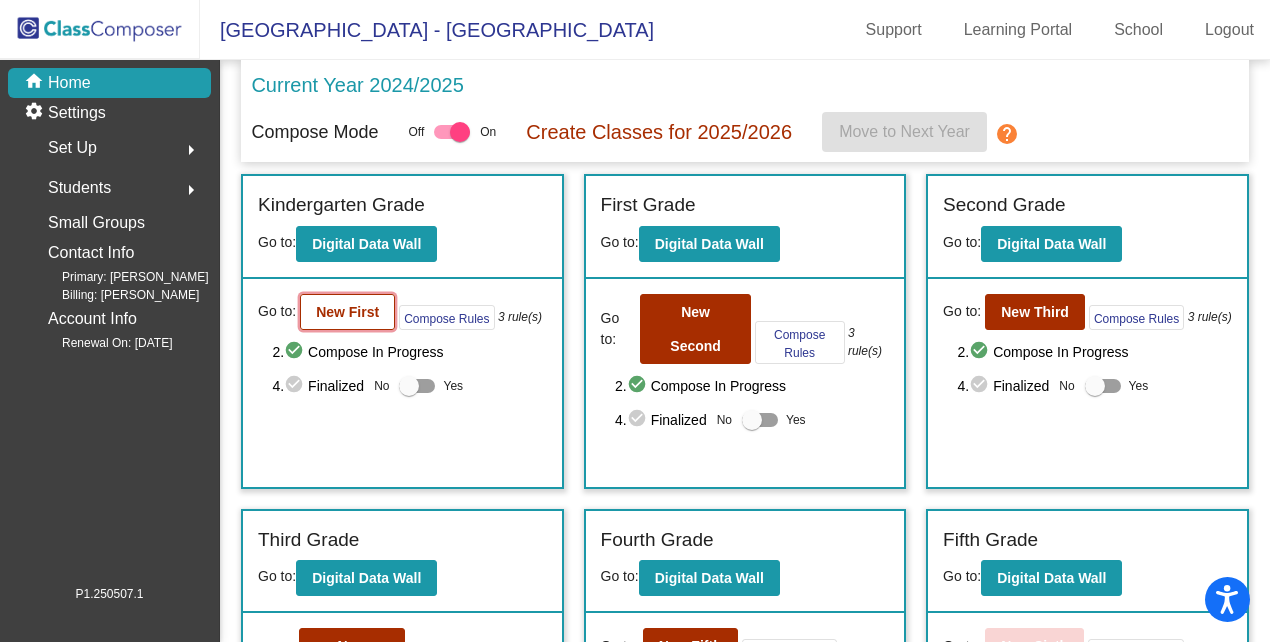 click on "New First" 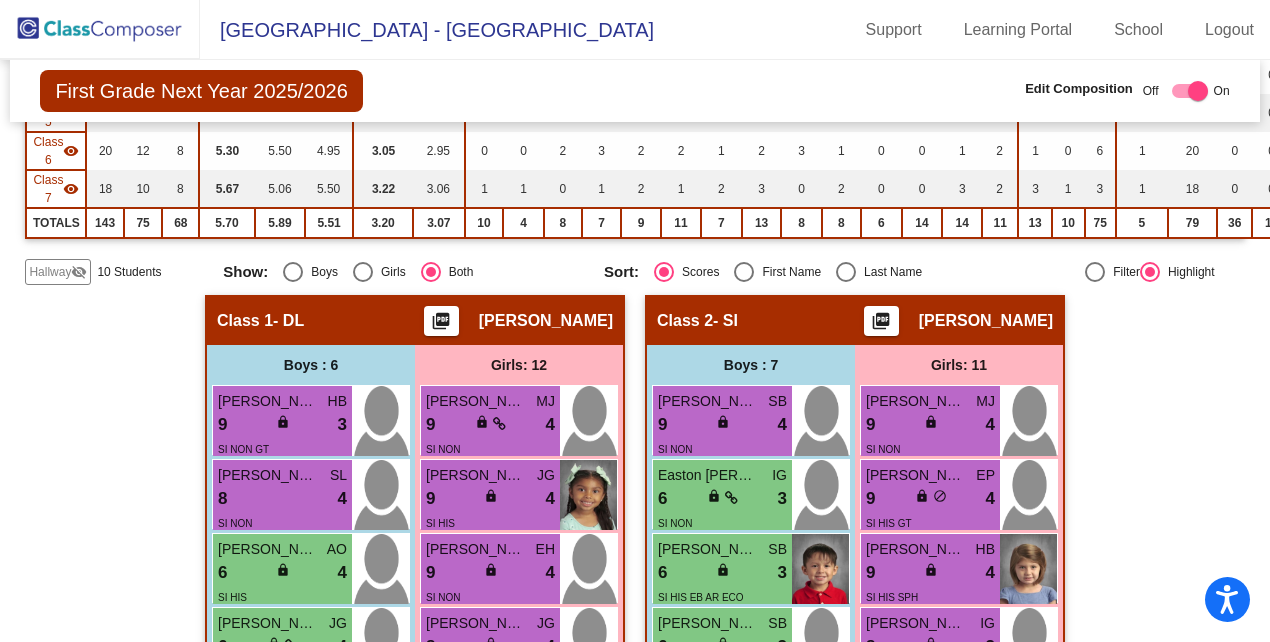 scroll, scrollTop: 430, scrollLeft: 0, axis: vertical 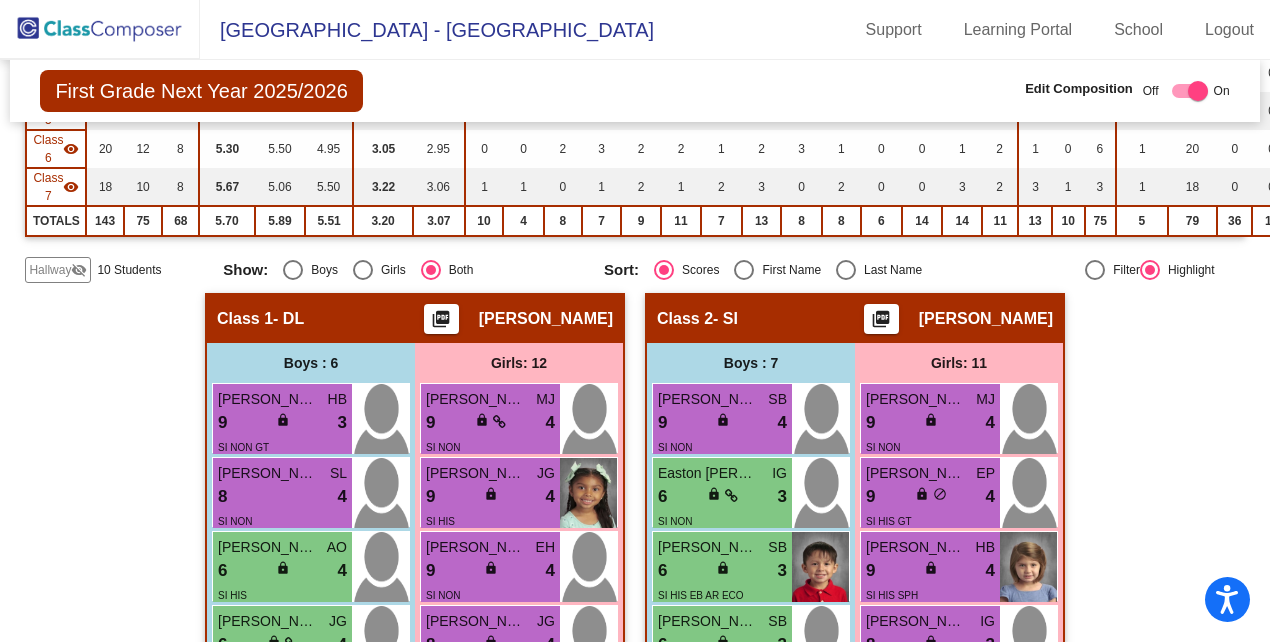 click at bounding box center [846, 270] 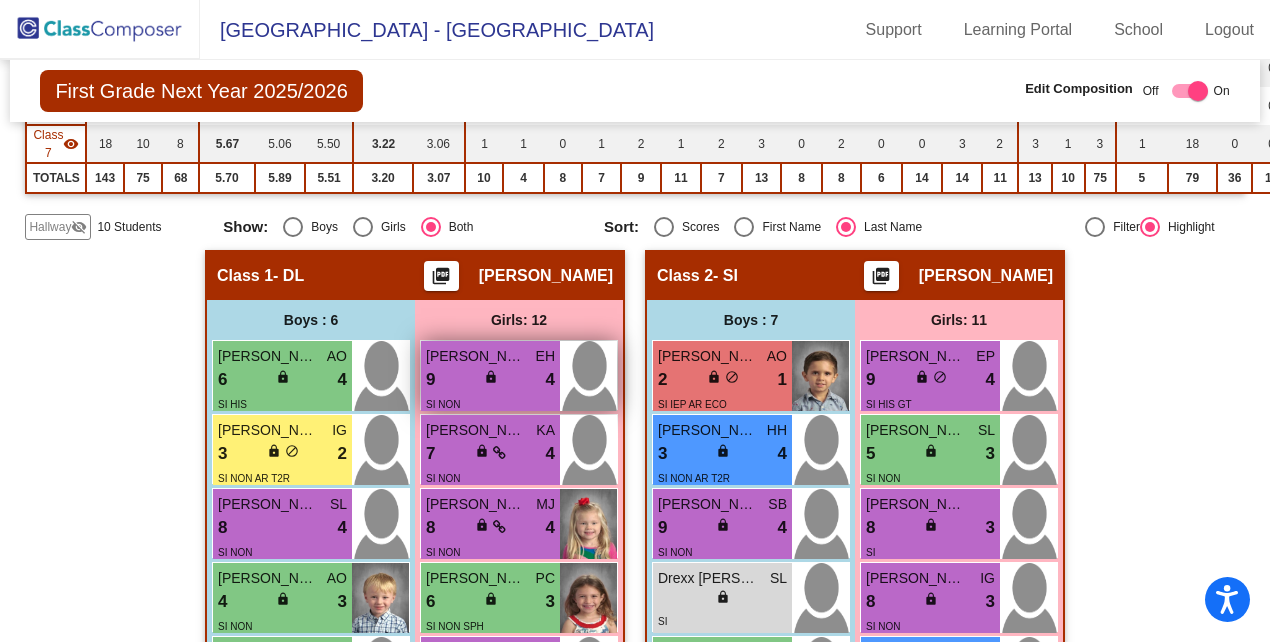 scroll, scrollTop: 480, scrollLeft: 0, axis: vertical 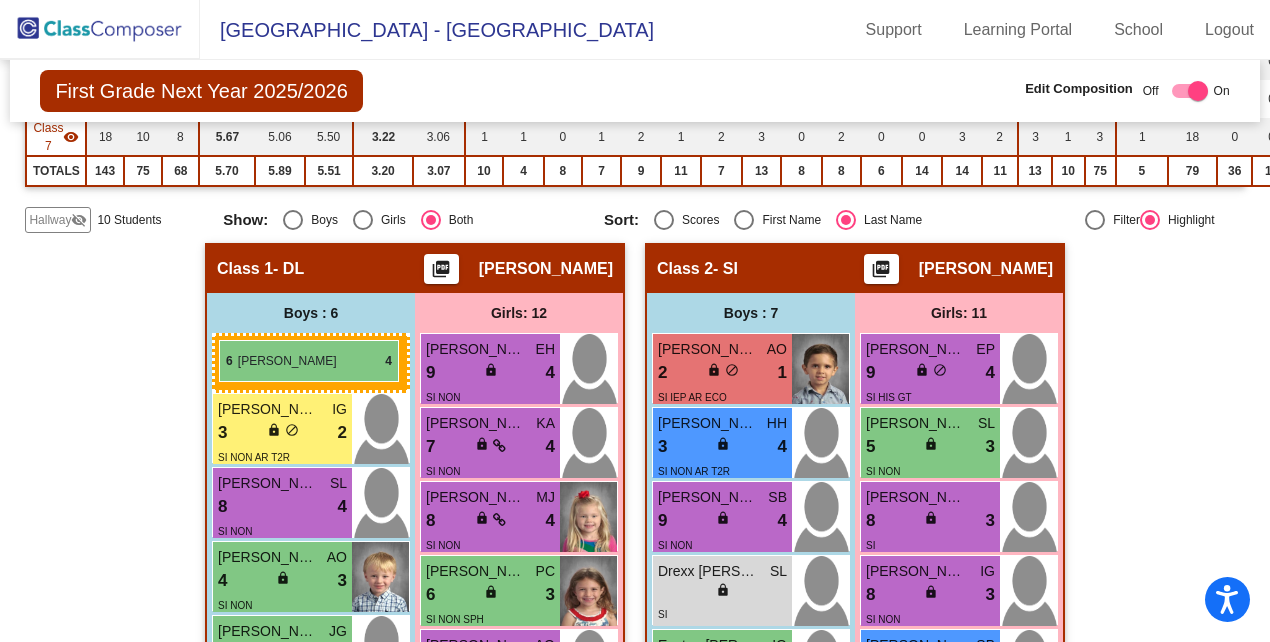 drag, startPoint x: 226, startPoint y: 391, endPoint x: 219, endPoint y: 340, distance: 51.47815 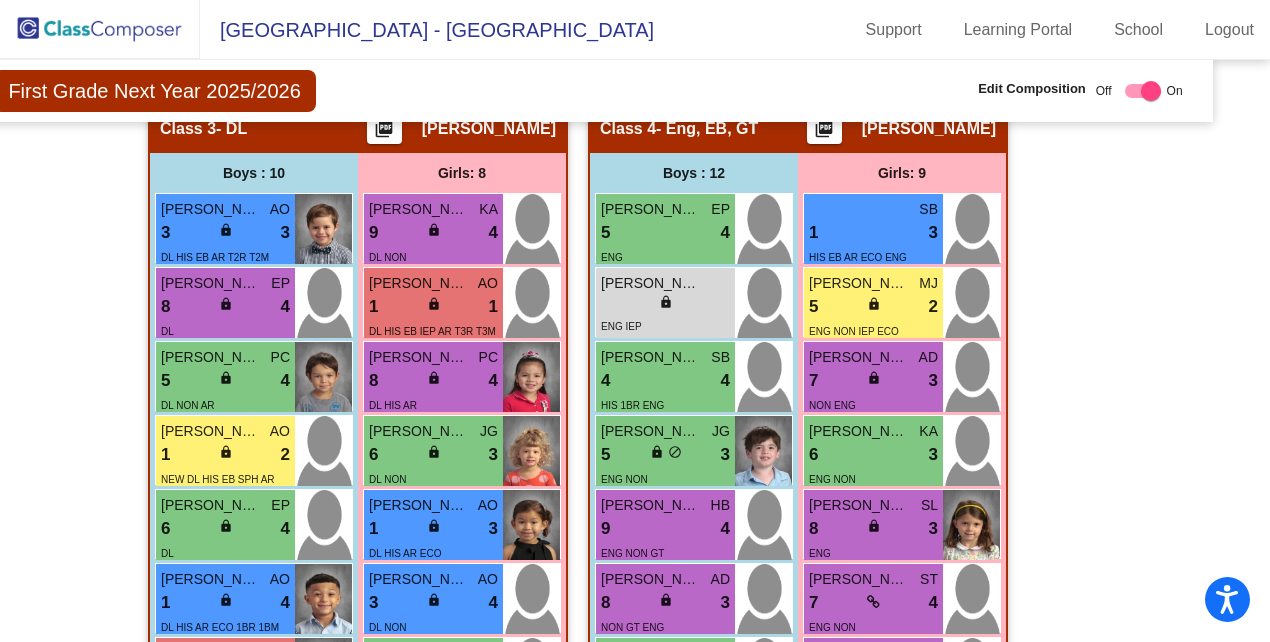 scroll, scrollTop: 1635, scrollLeft: 47, axis: both 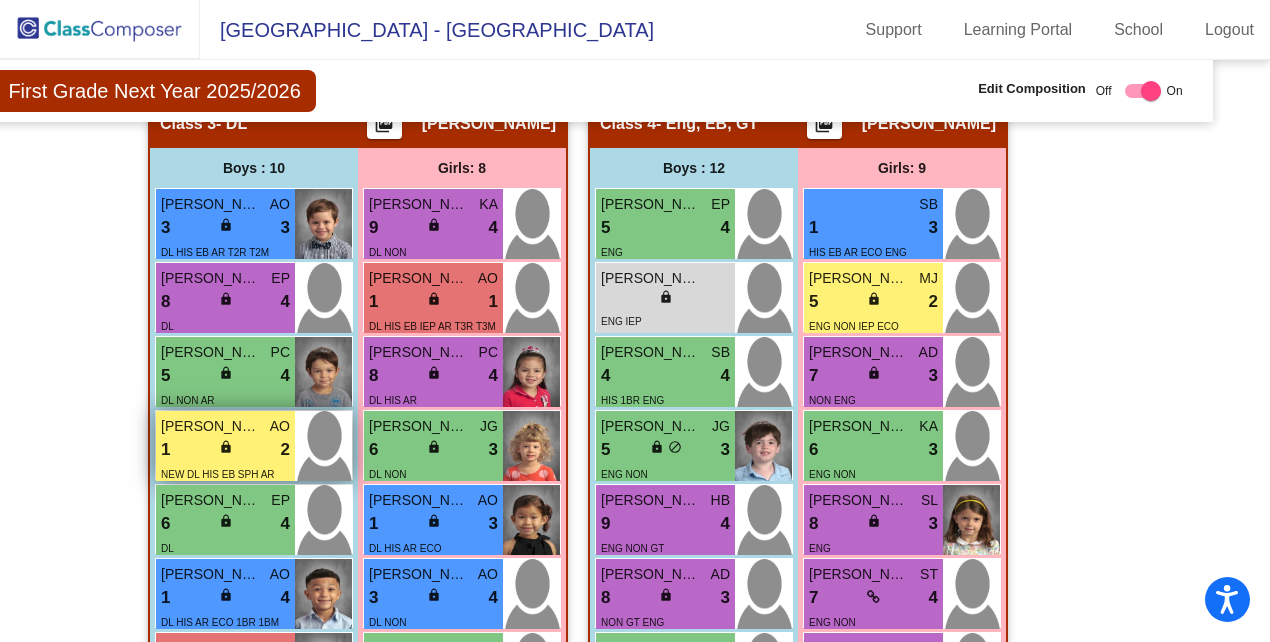 click on "[PERSON_NAME] [PERSON_NAME]" at bounding box center [211, 426] 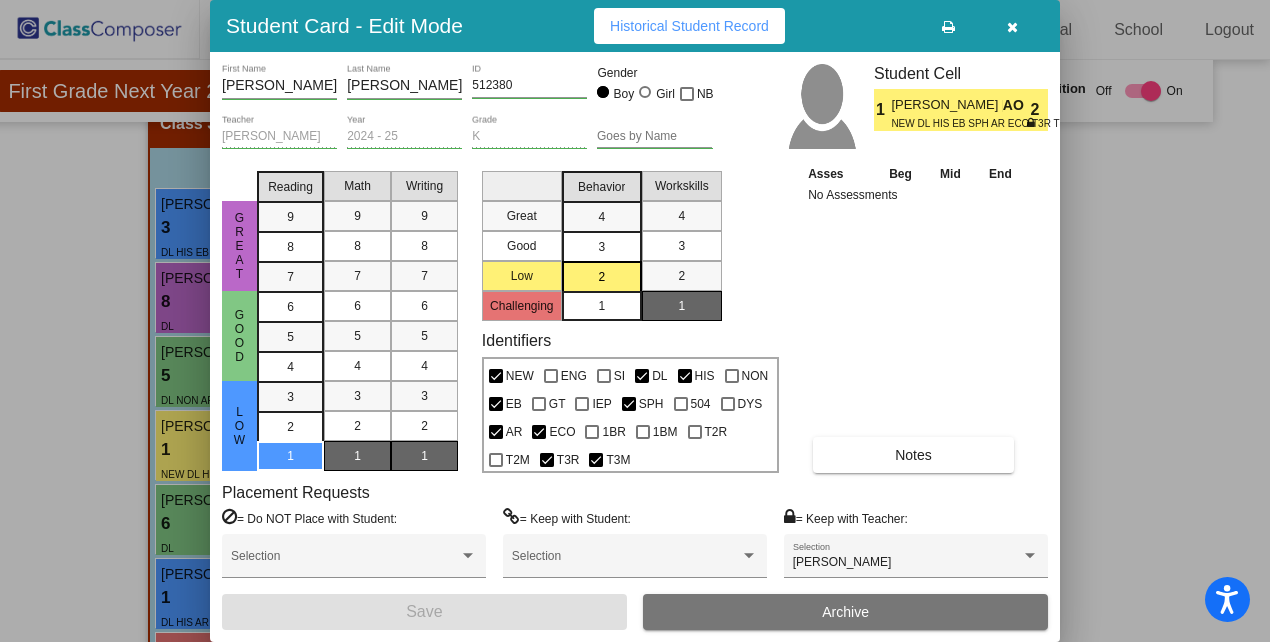 click at bounding box center (1012, 27) 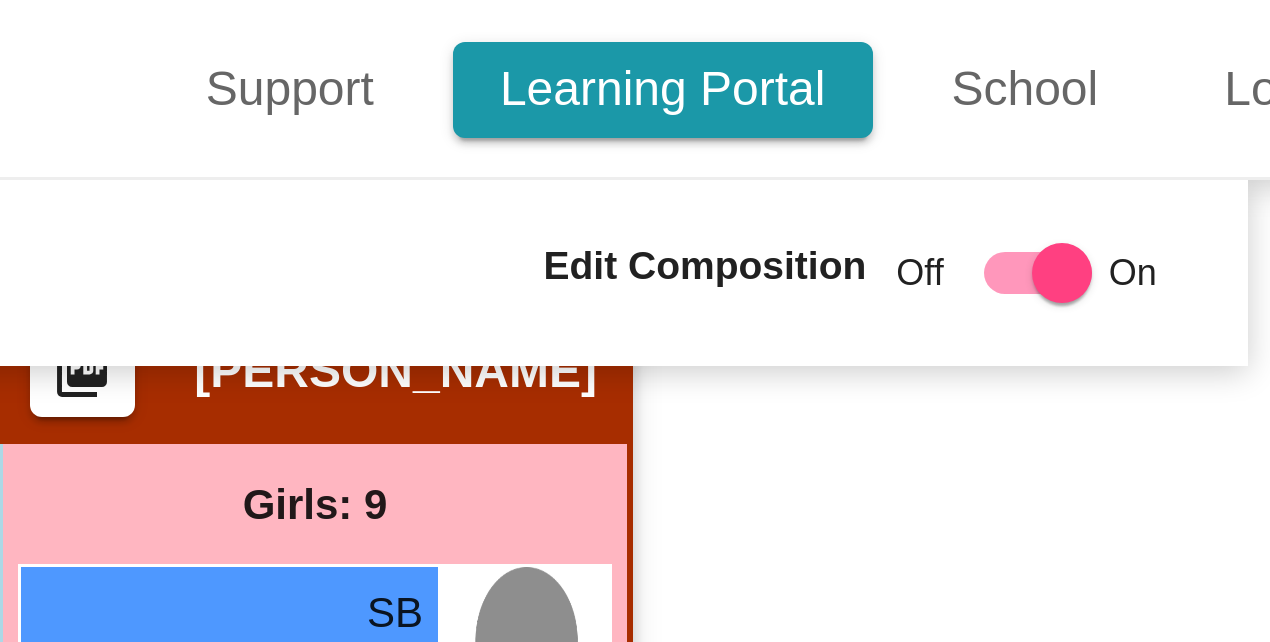 drag, startPoint x: 1013, startPoint y: 24, endPoint x: 1040, endPoint y: 18, distance: 27.658634 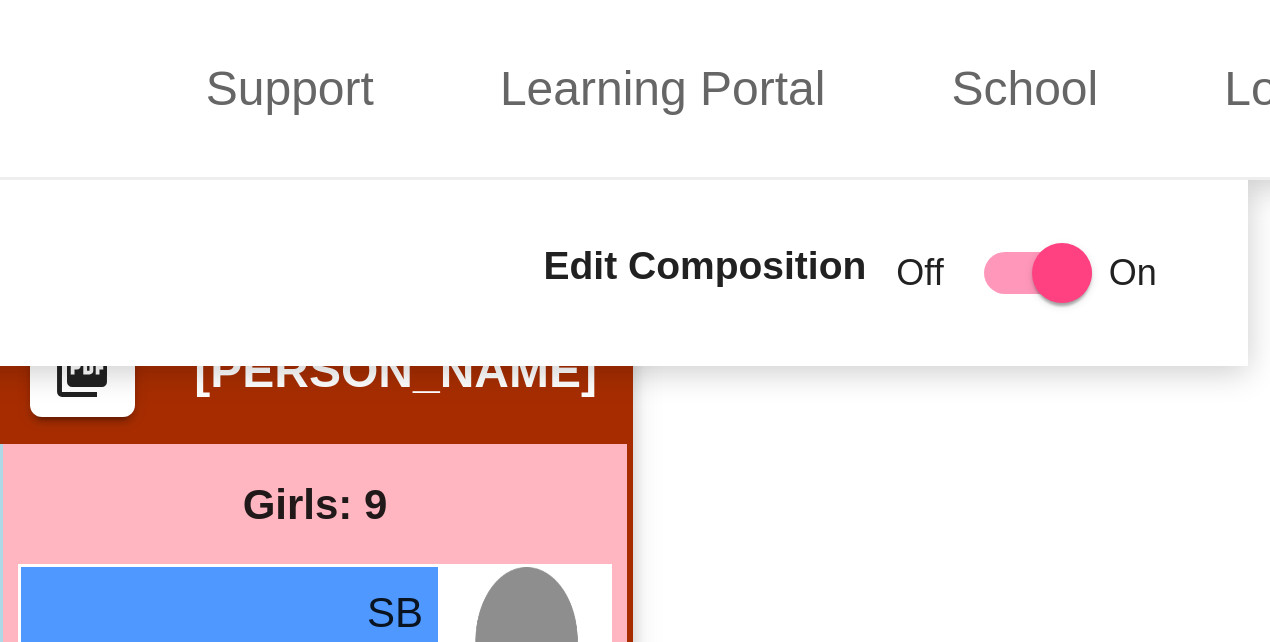 click on "Hallway   - Hallway Class  picture_as_pdf  Add Student  First Name Last Name Student Id  (Recommended)   Boy   Girl   Non Binary Add Close  Boys : 6  Leo Alonso lock do_not_disturb_alt Ewan Dory lock do_not_disturb_alt Andrew Downs lock do_not_disturb_alt Alexander  Rico lock do_not_disturb_alt August  Rodriguez lock do_not_disturb_alt Steven Wilson lock do_not_disturb_alt Girls: 4 Chana Ezekwu lock do_not_disturb_alt Quinn Maglaque lock do_not_disturb_alt Sophia Priestner lock do_not_disturb_alt Genevieve Yankowsky lock do_not_disturb_alt Class 1   - DL  picture_as_pdf Patricia Salazar  Add Student  First Name Last Name Student Id  (Recommended)   Boy   Girl   Non Binary Add Close  Boys : 6  Mateo Cavazos AO 6 lock do_not_disturb_alt 4 SI HIS Asher Ellison IG 3 lock do_not_disturb_alt 2 SI NON AR T2R George Evans SL 8 lock do_not_disturb_alt 4 SI NON Andrew Lawrence Glotzer AO 4 lock do_not_disturb_alt 3 SI NON Levi Jansen JG 6 lock do_not_disturb_alt 4 SI NON Griffin Johnson HB 9 lock 3 SI NON GT EH 9" 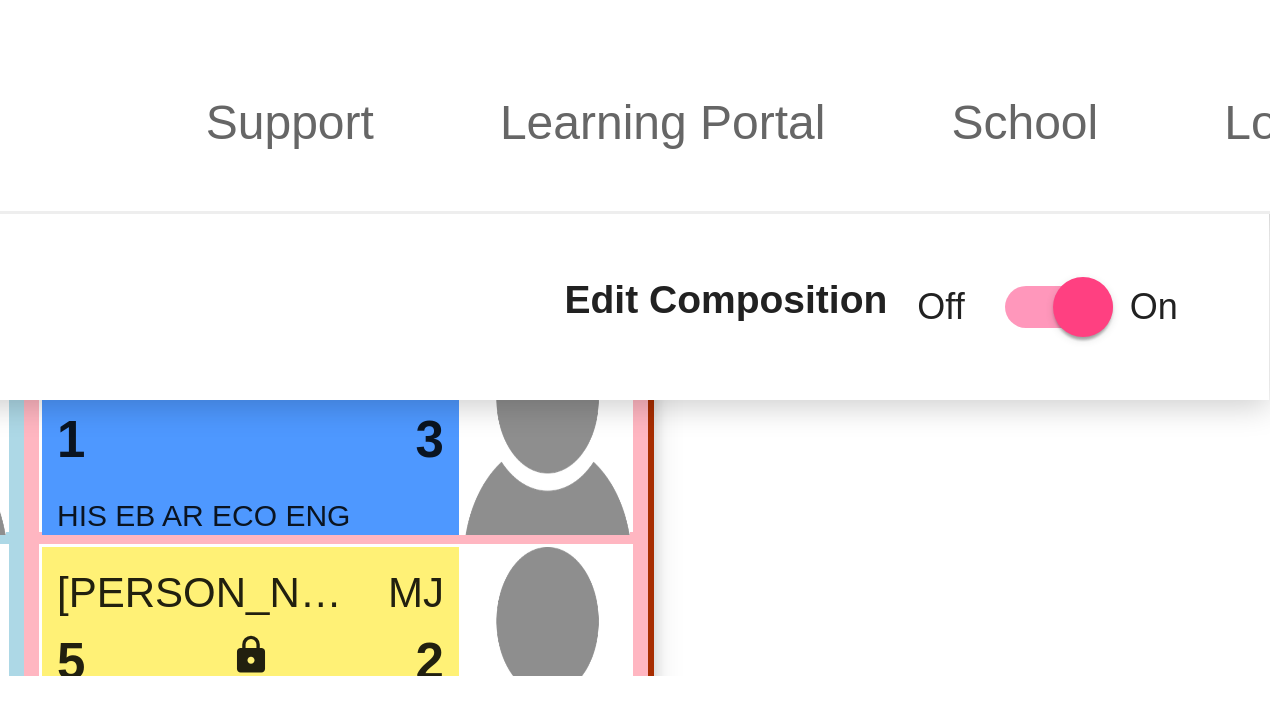 scroll, scrollTop: 1729, scrollLeft: 40, axis: both 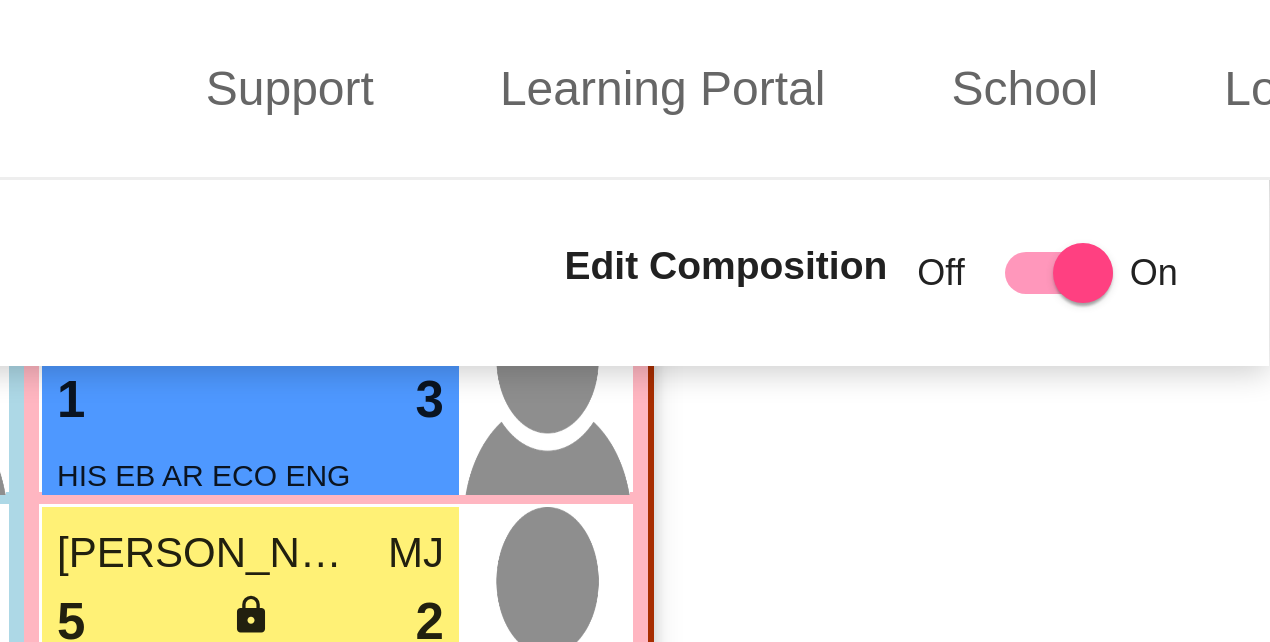 drag, startPoint x: 1068, startPoint y: 170, endPoint x: 1014, endPoint y: 180, distance: 54.91812 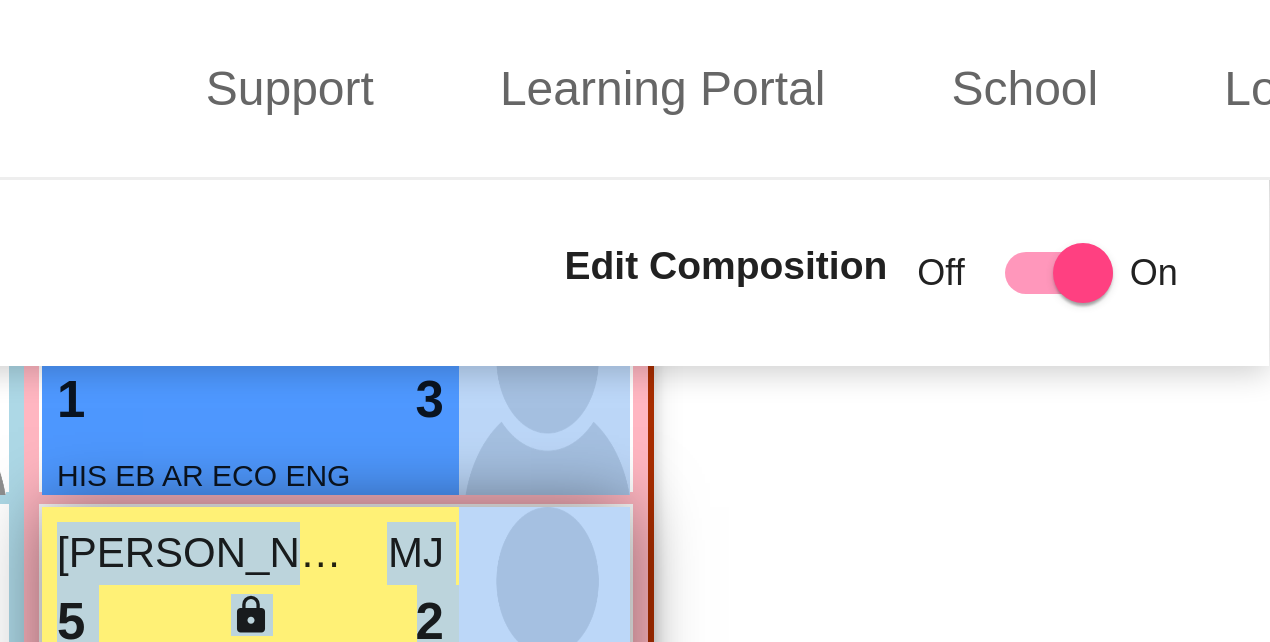drag, startPoint x: 1130, startPoint y: 144, endPoint x: 987, endPoint y: 173, distance: 145.91093 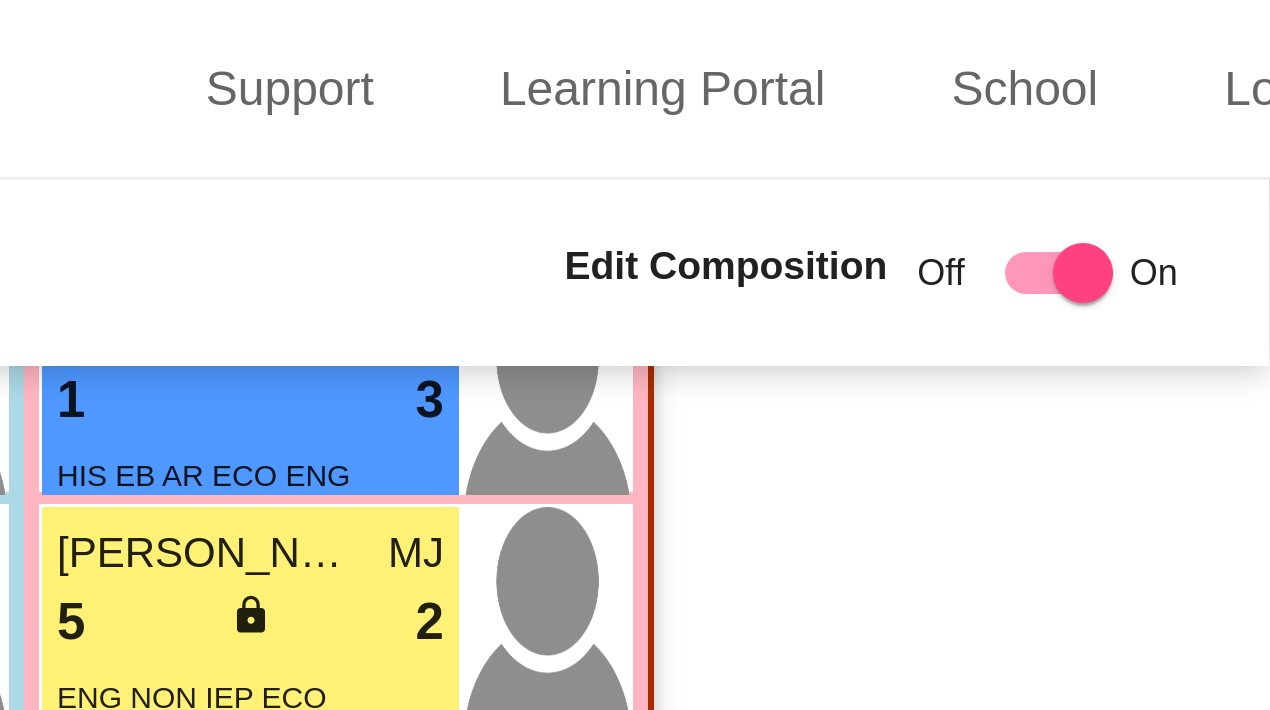 drag, startPoint x: 1075, startPoint y: 159, endPoint x: 1062, endPoint y: 161, distance: 13.152946 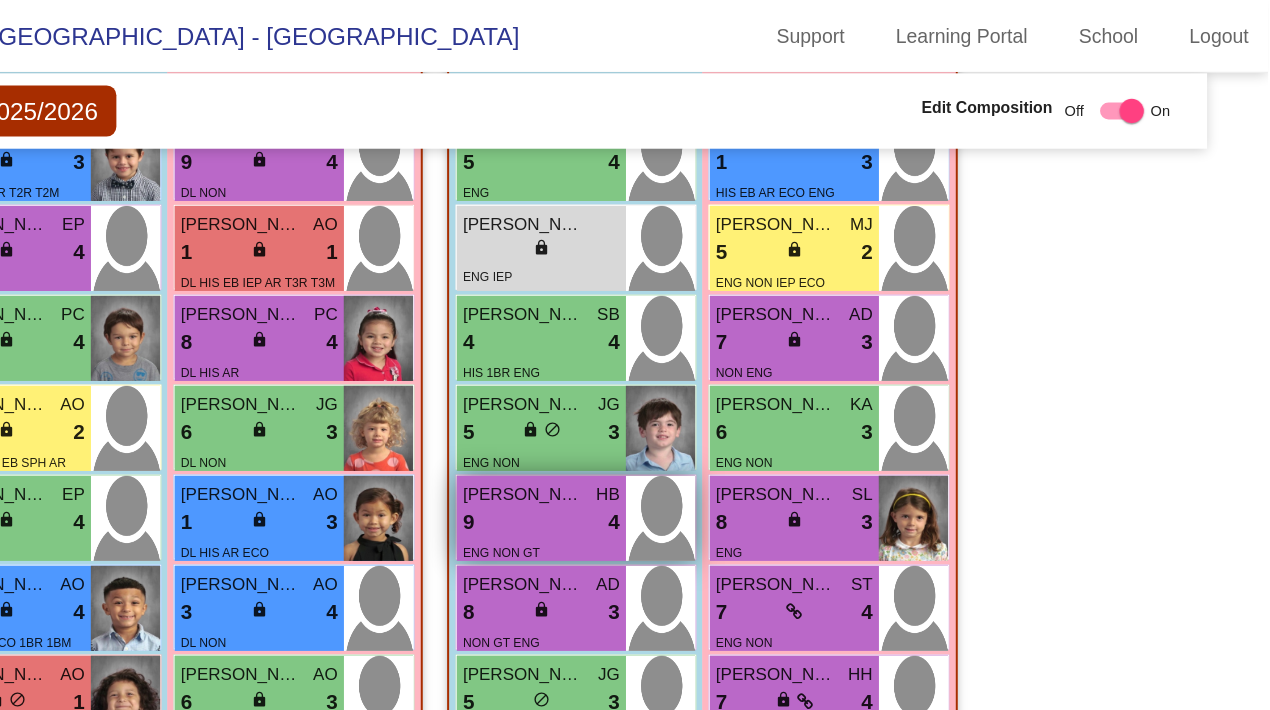 scroll, scrollTop: 0, scrollLeft: 0, axis: both 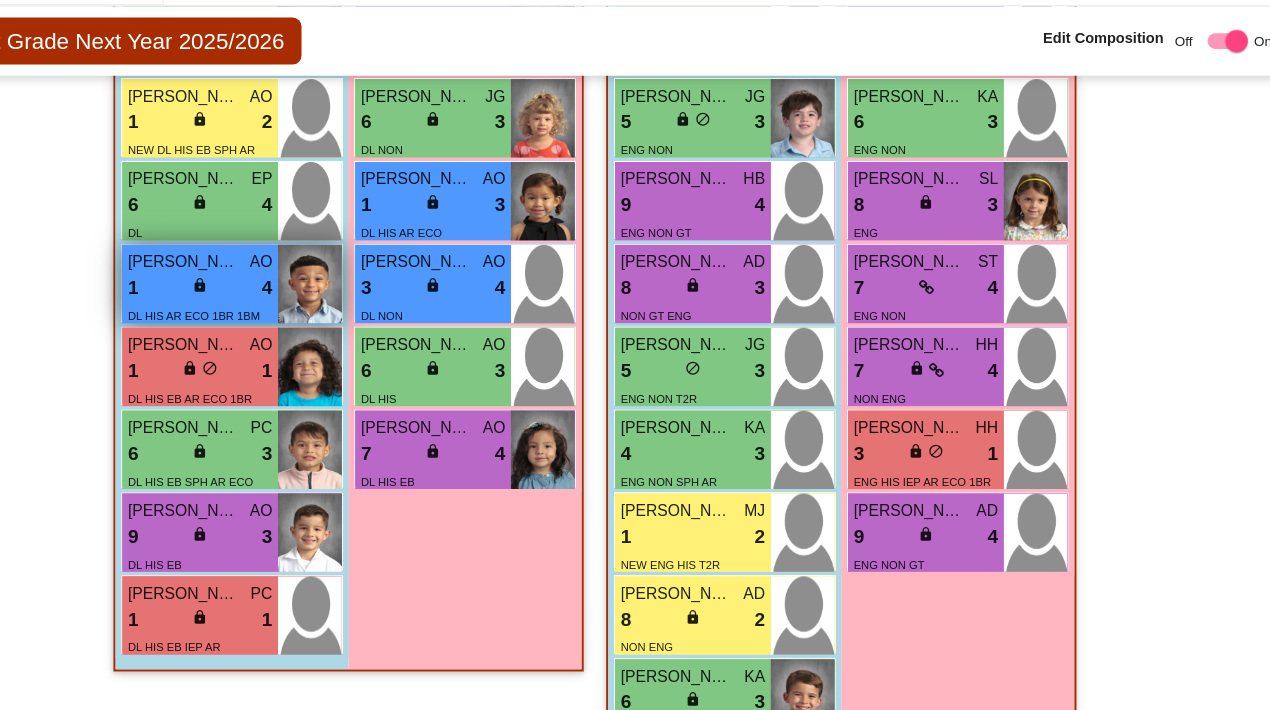 click on "[PERSON_NAME]" at bounding box center [218, 288] 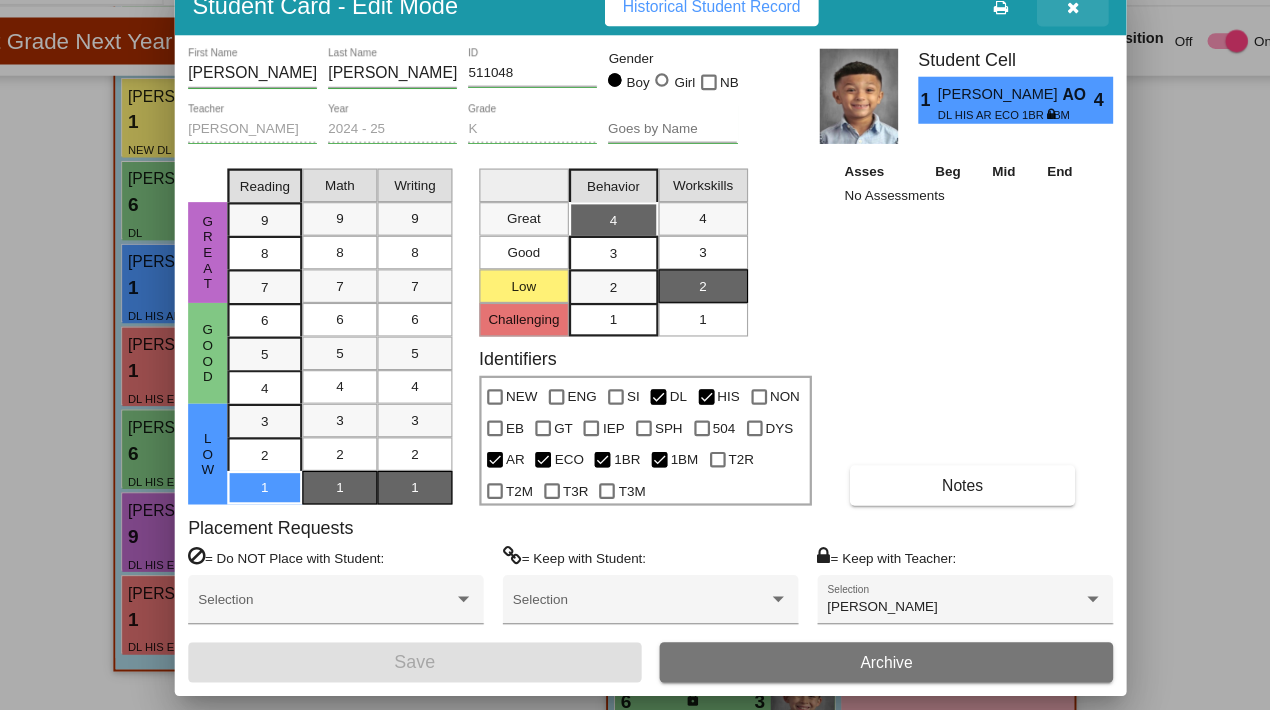 click at bounding box center (1012, 61) 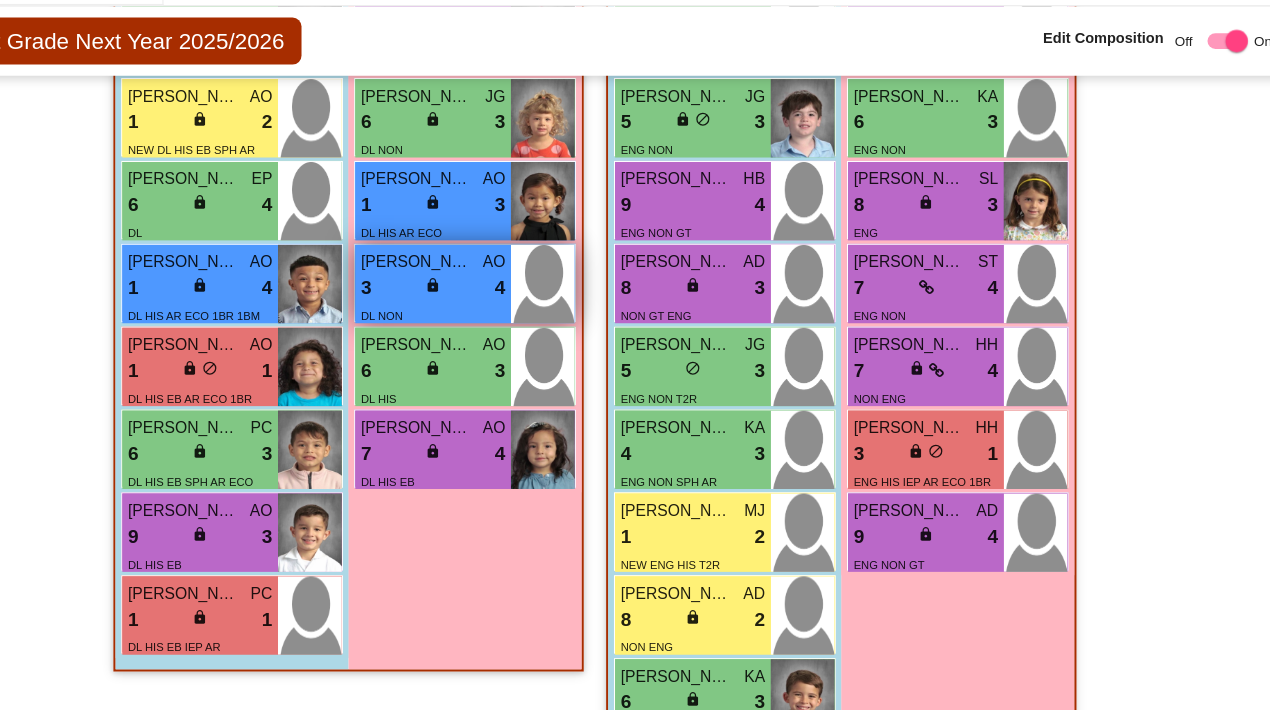 click on "3 lock do_not_disturb_alt 4" at bounding box center [440, 312] 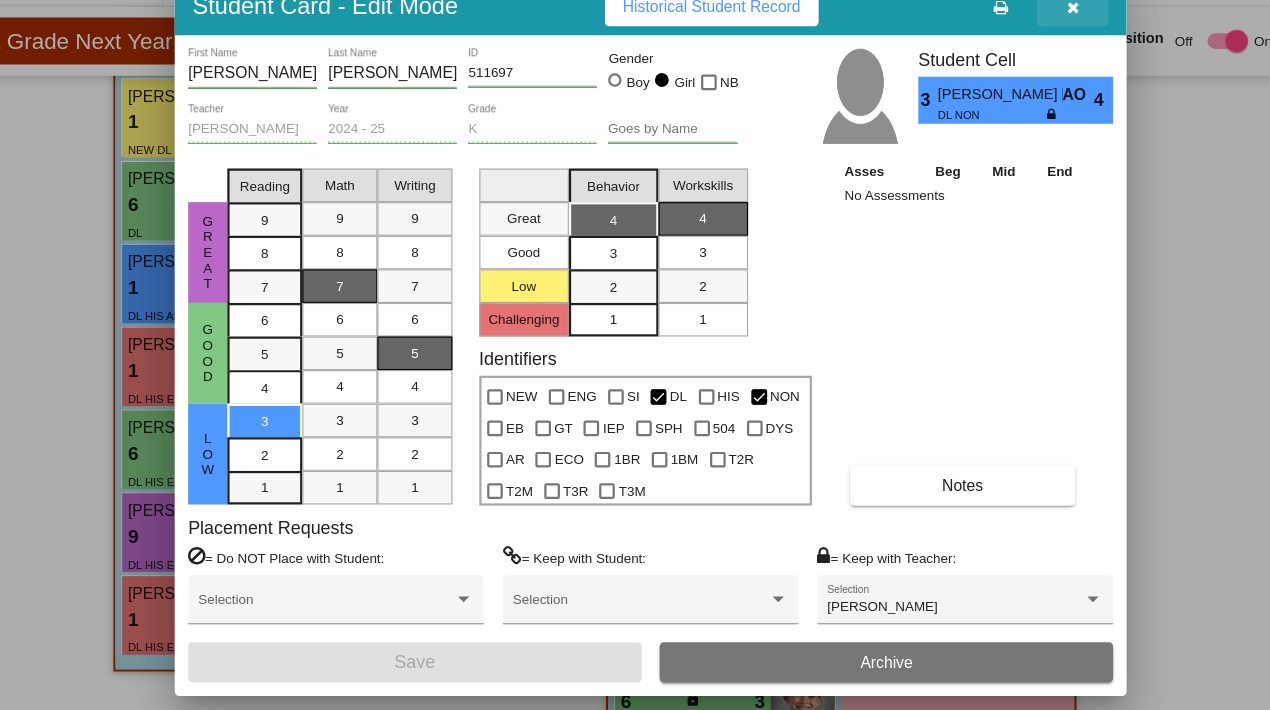 click at bounding box center [1012, 61] 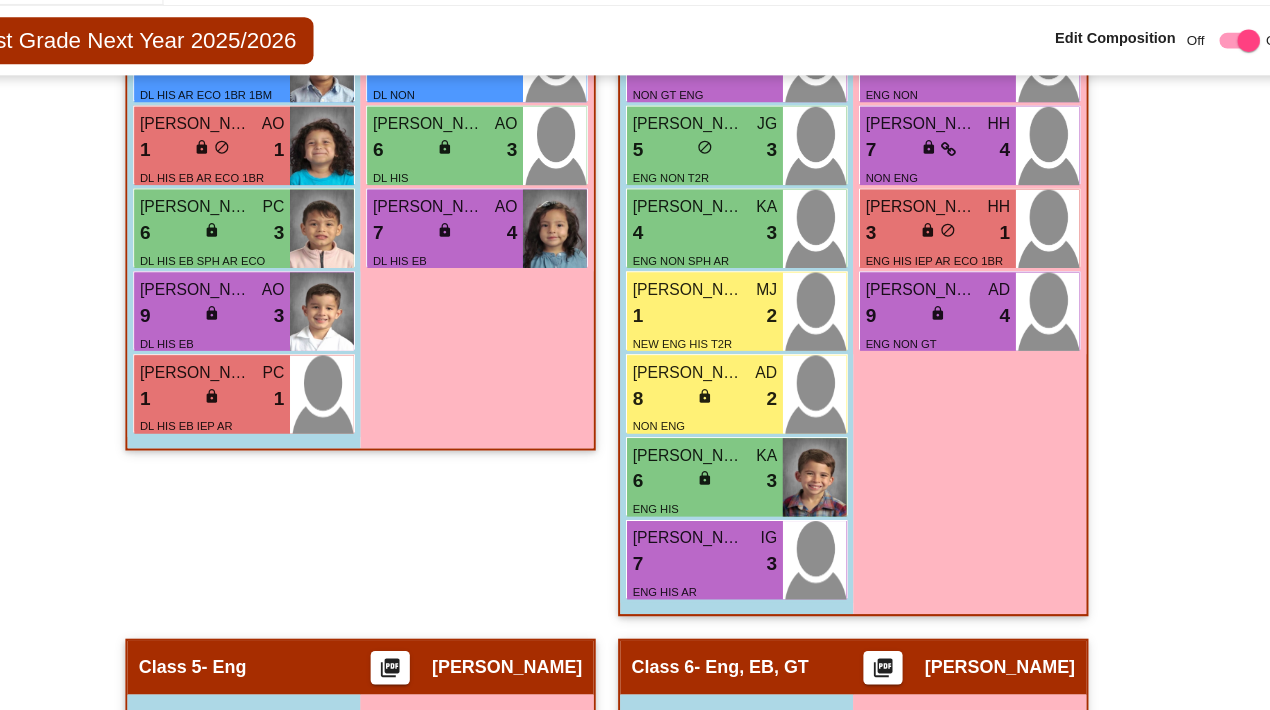 scroll, scrollTop: 2121, scrollLeft: 29, axis: both 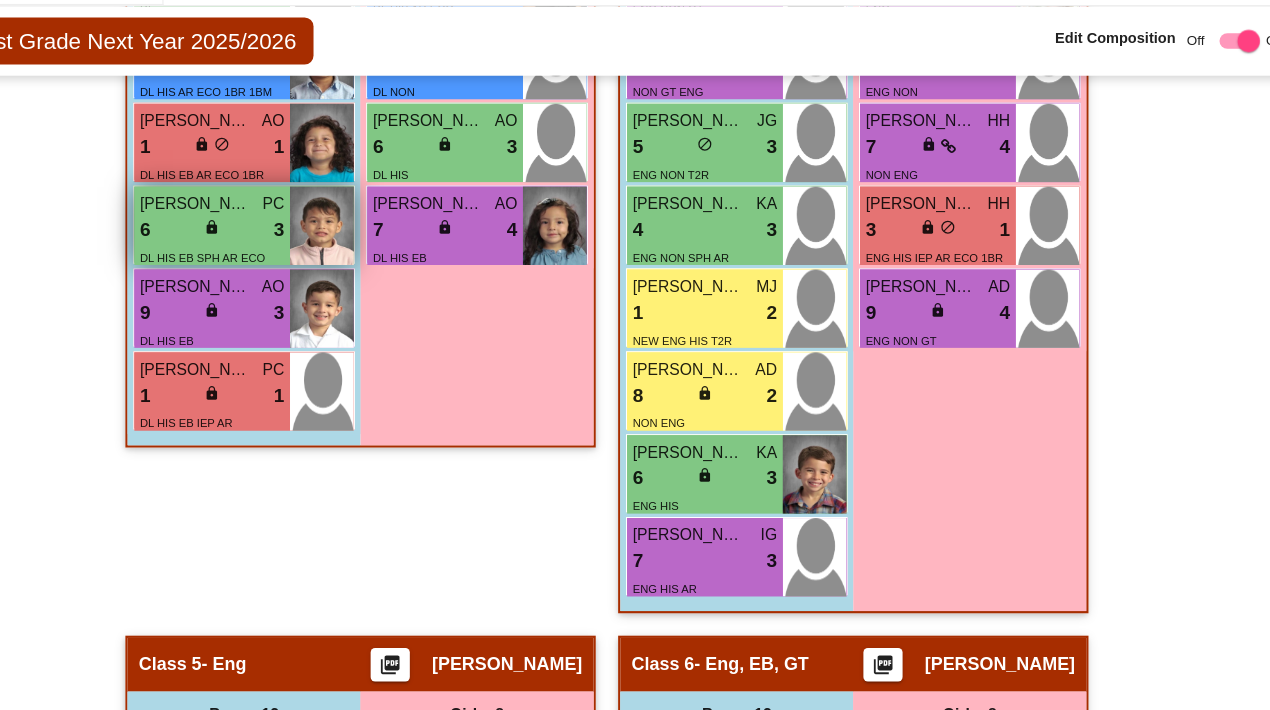 click on "[PERSON_NAME]" at bounding box center [229, 236] 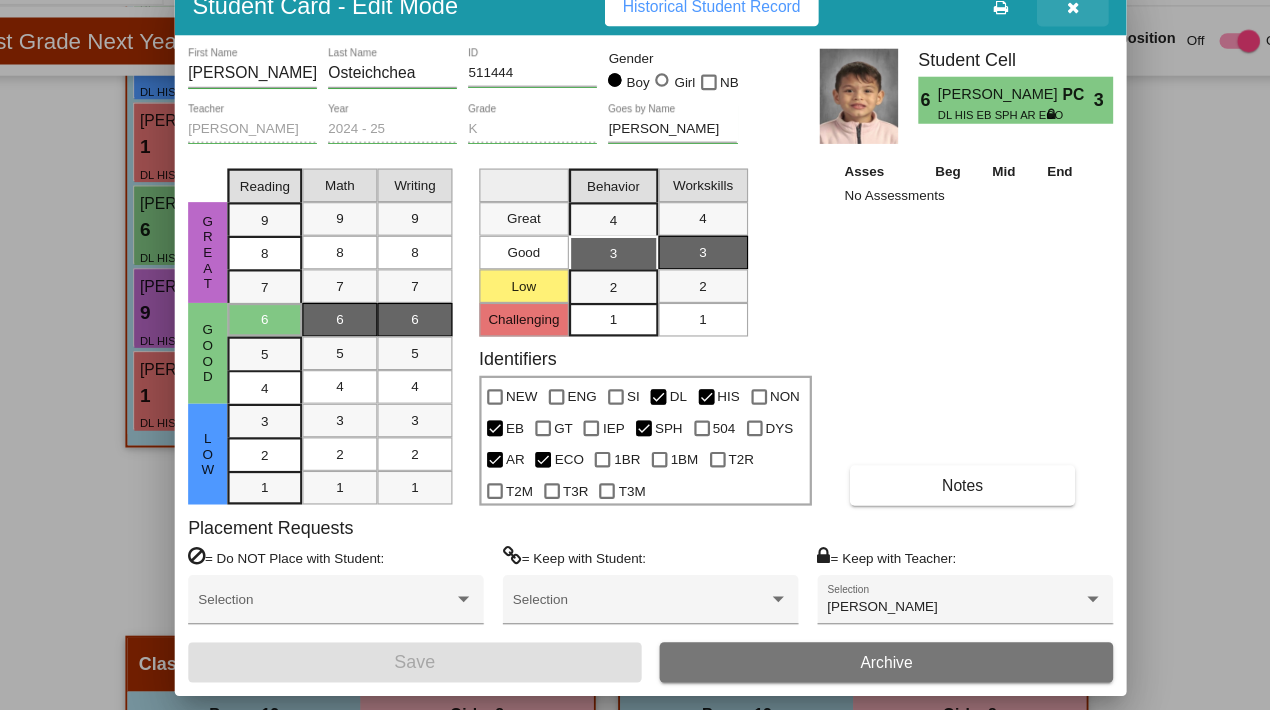 click at bounding box center (1012, 61) 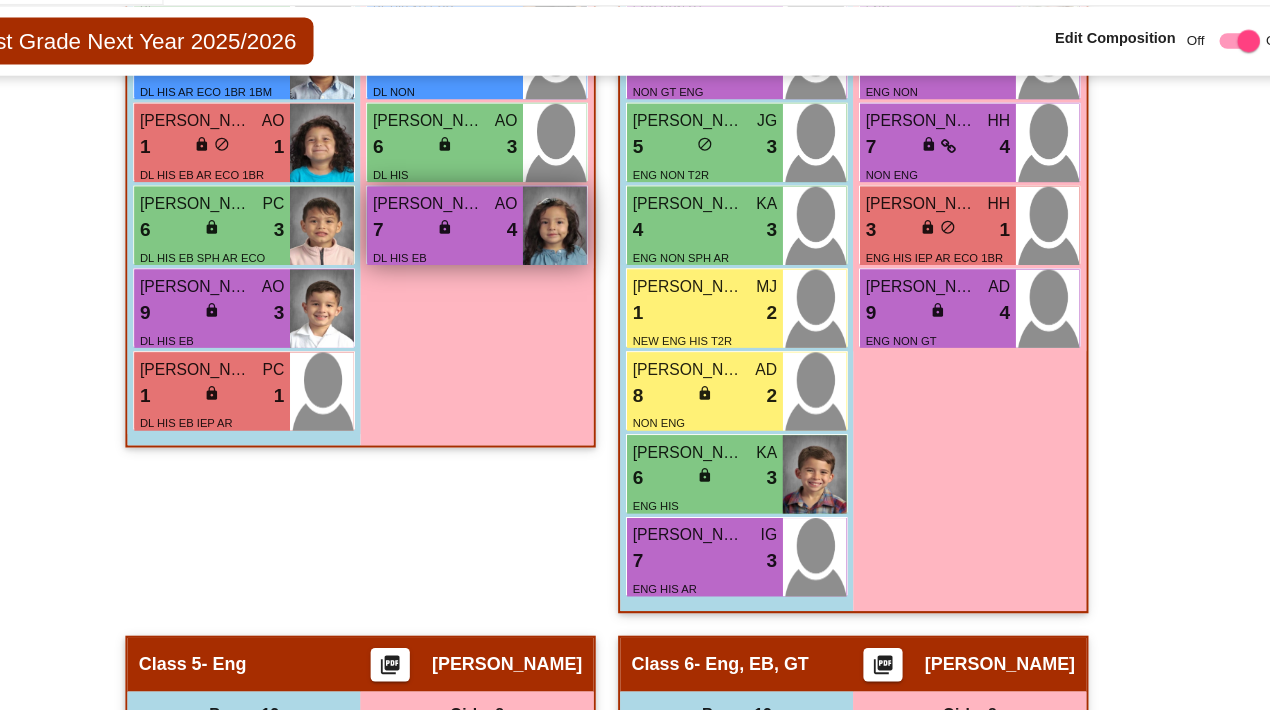 click on "7 lock do_not_disturb_alt 4" at bounding box center [451, 260] 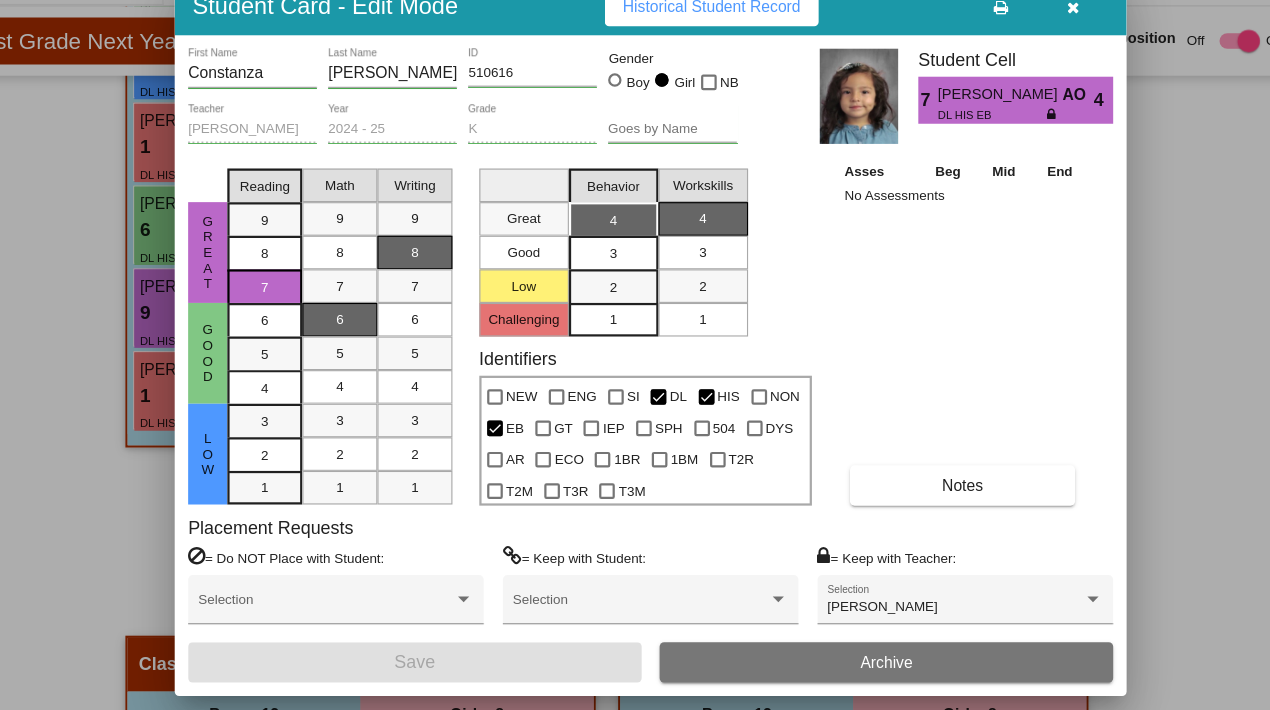 click at bounding box center (1012, 61) 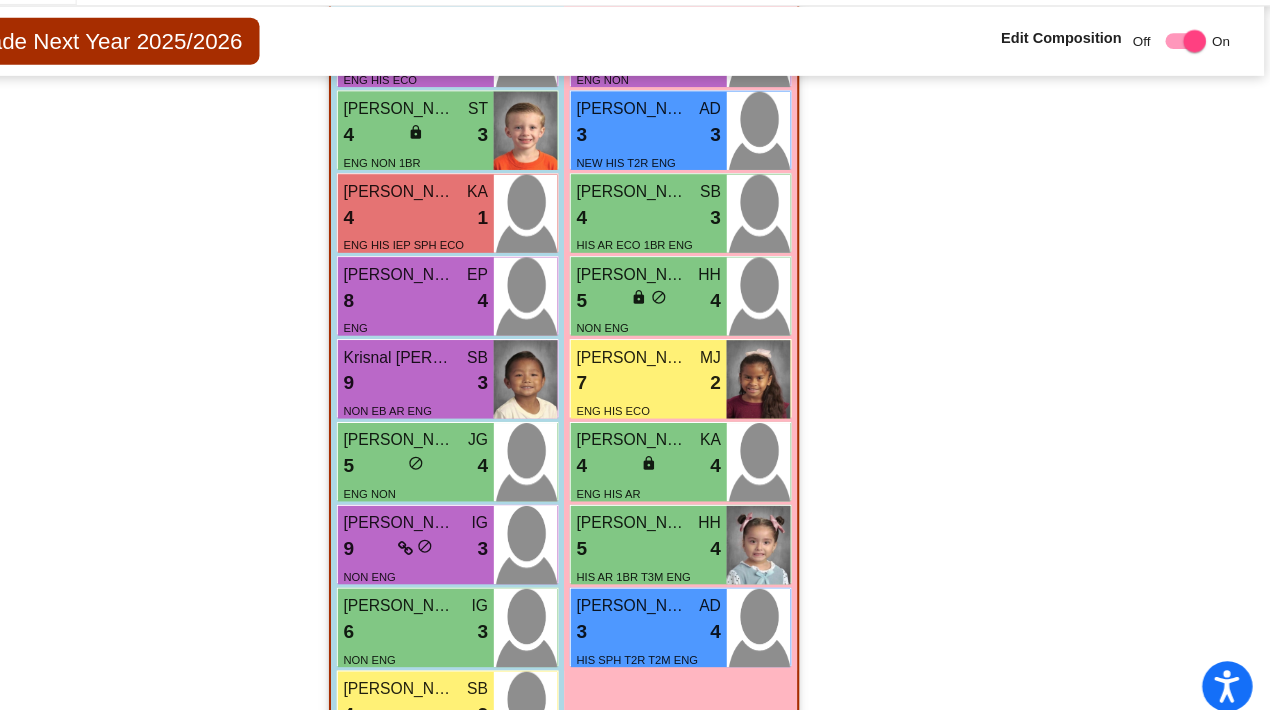 scroll, scrollTop: 3914, scrollLeft: 0, axis: vertical 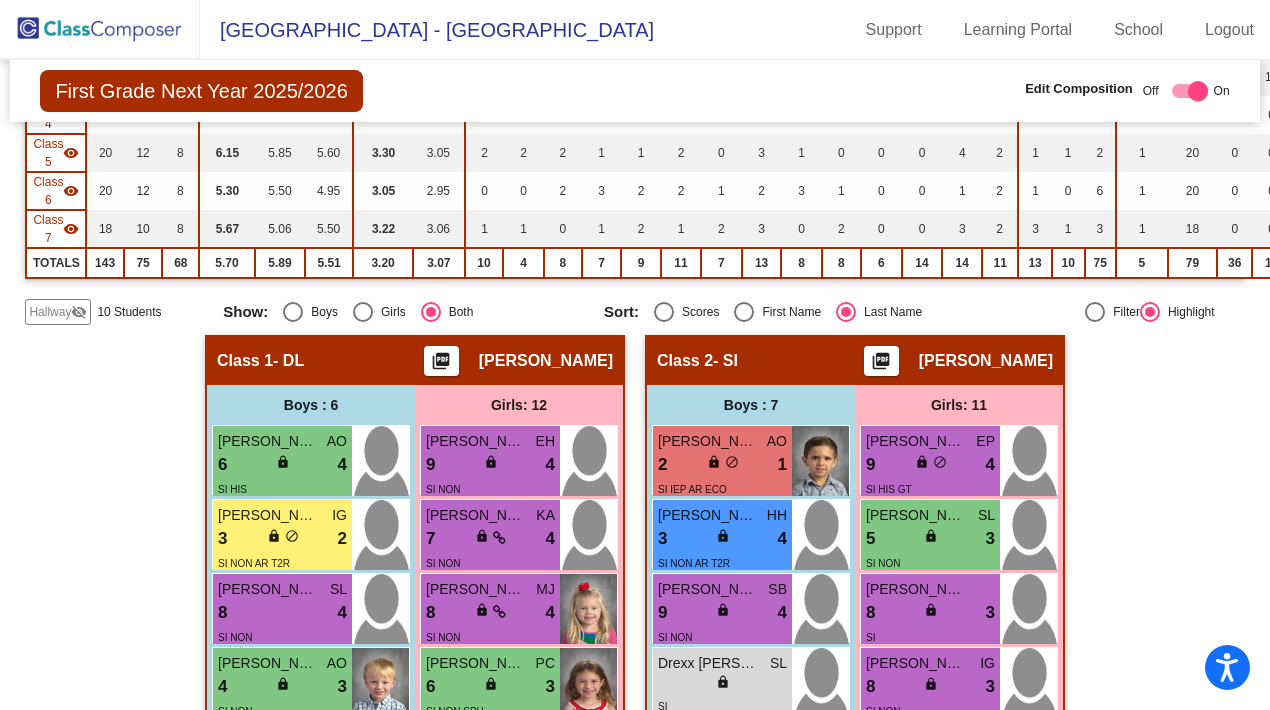click on "Hallway" 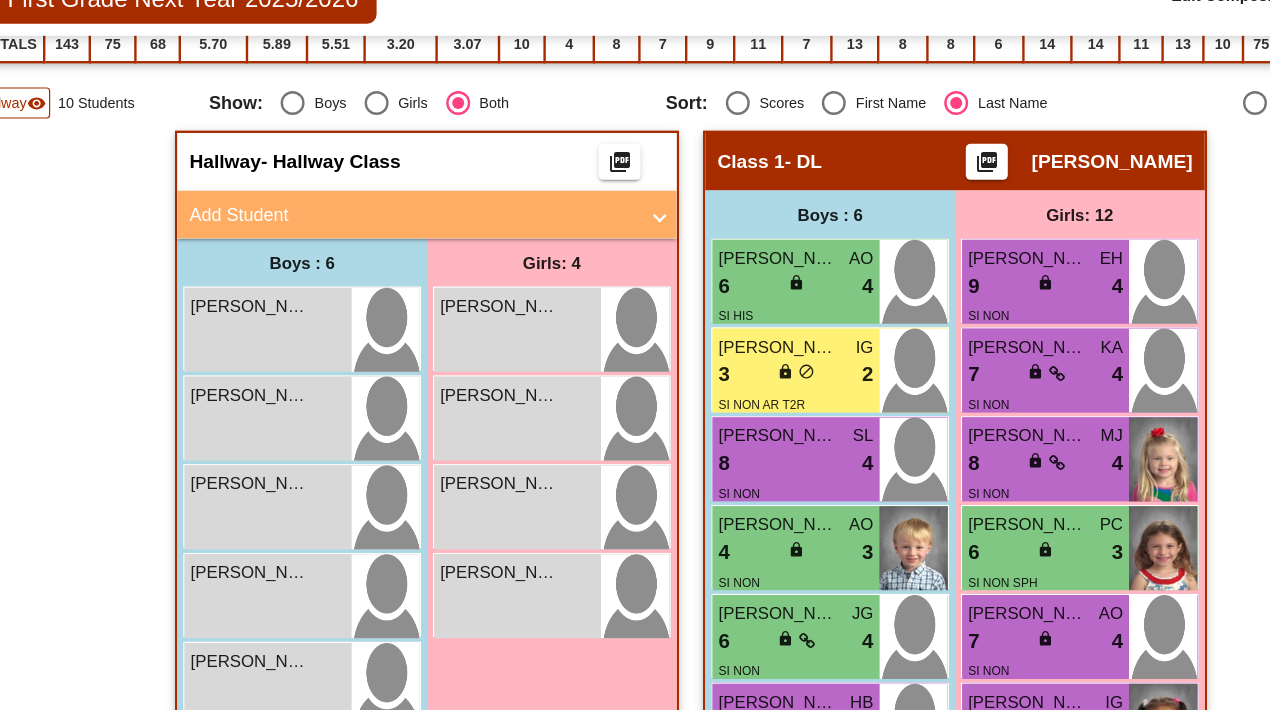 scroll, scrollTop: 518, scrollLeft: 40, axis: both 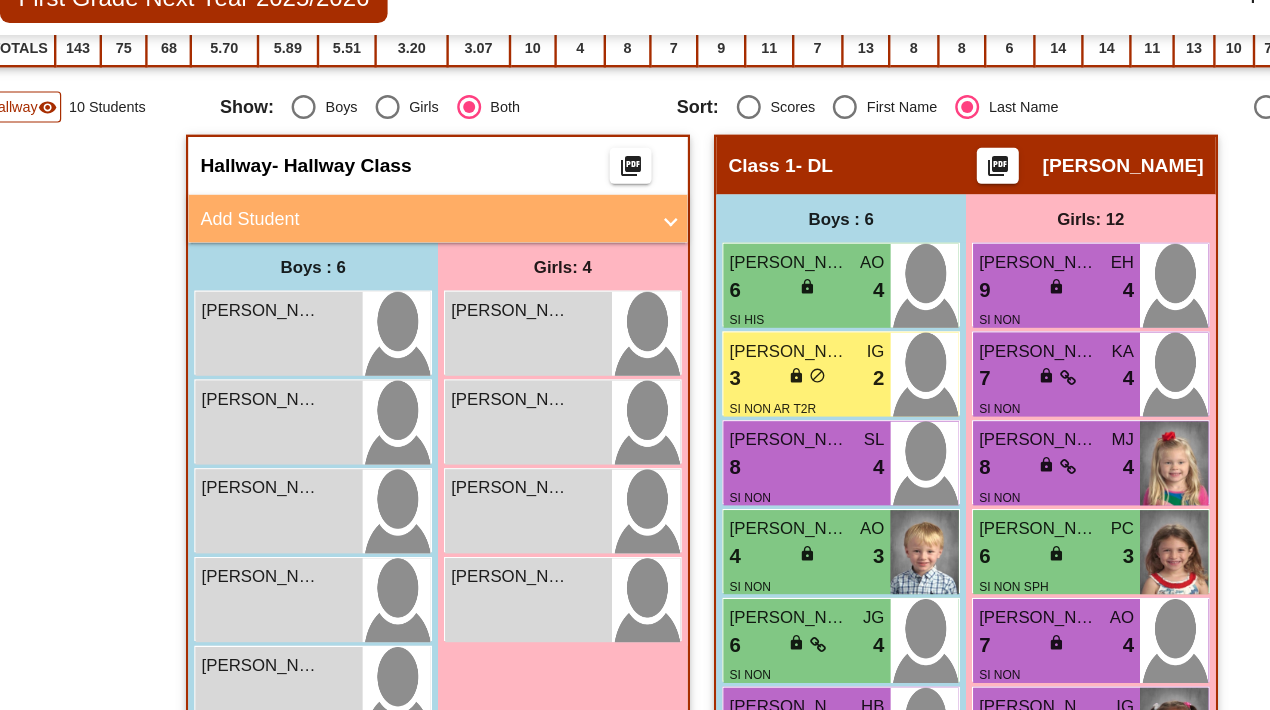 click on "Hallway" 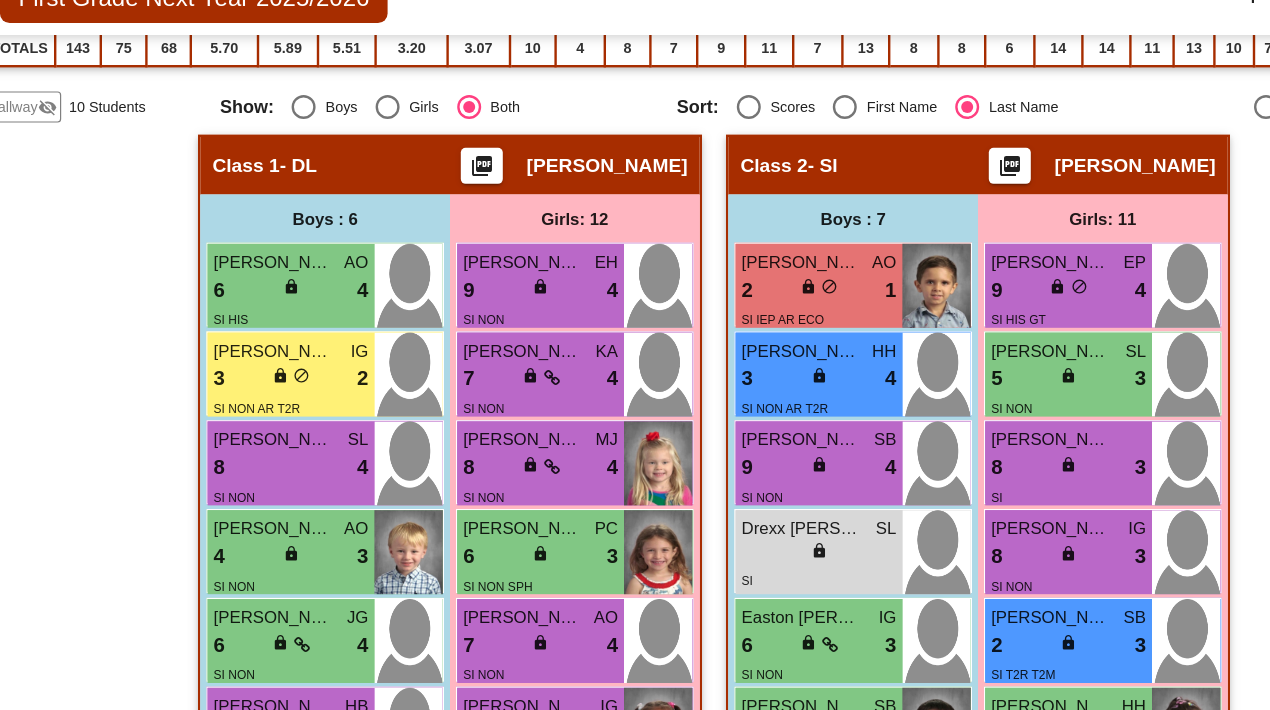 click on "Hallway" 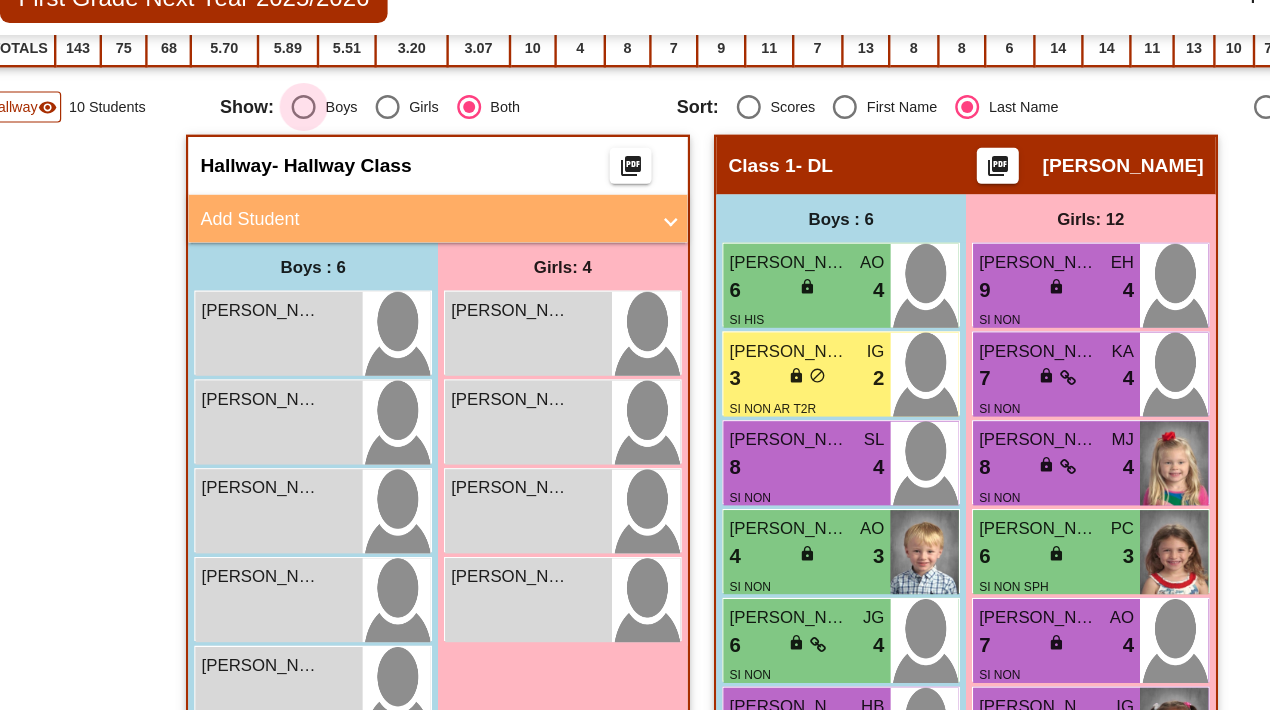 click at bounding box center [253, 182] 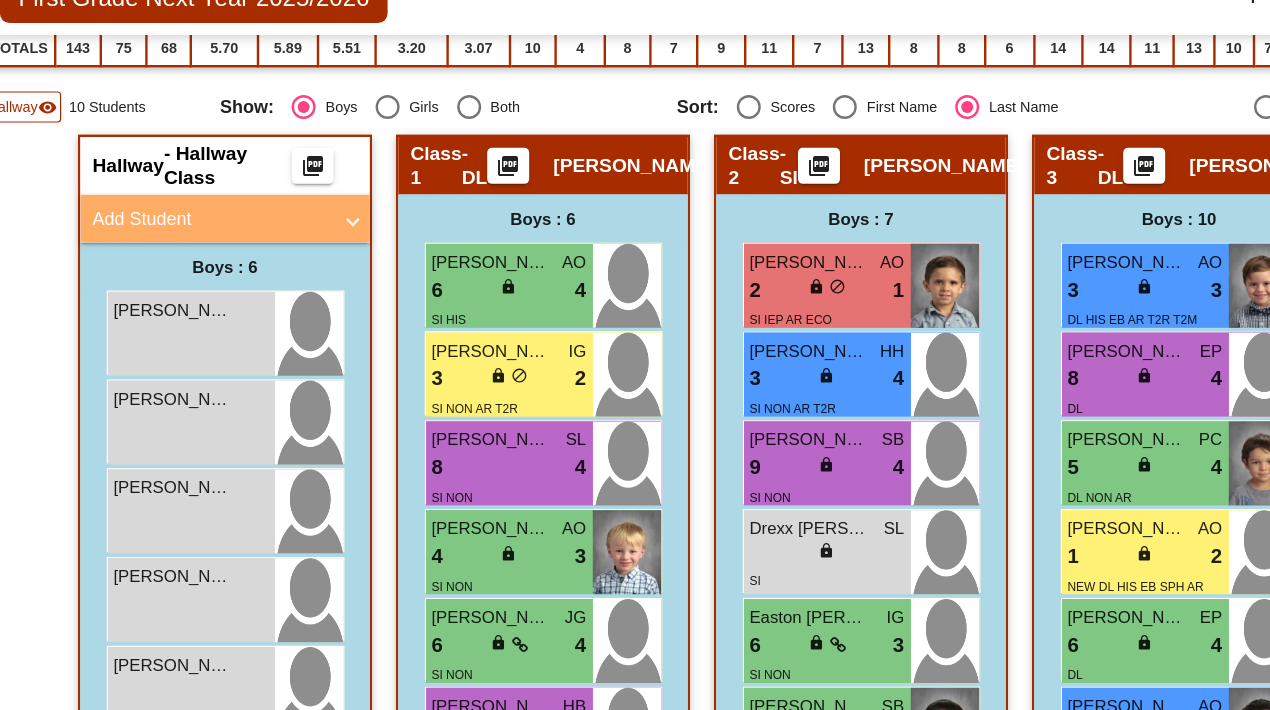 click at bounding box center (391, 182) 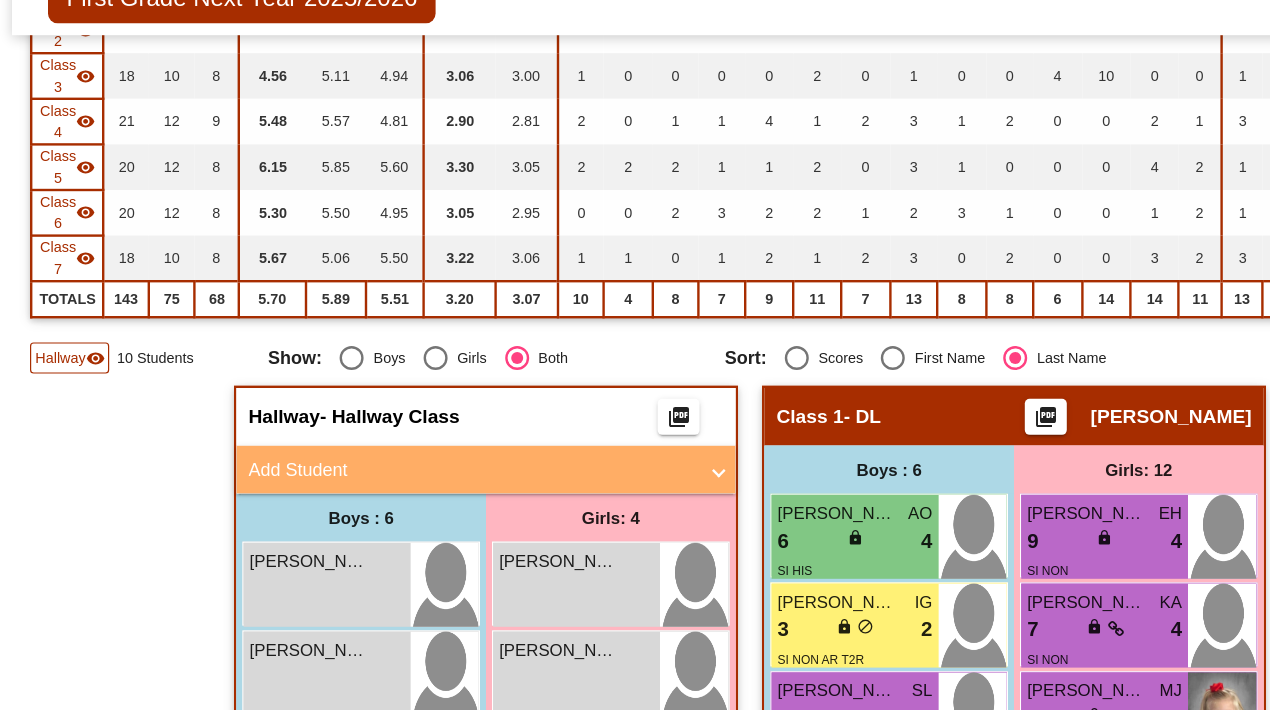 scroll, scrollTop: 0, scrollLeft: 0, axis: both 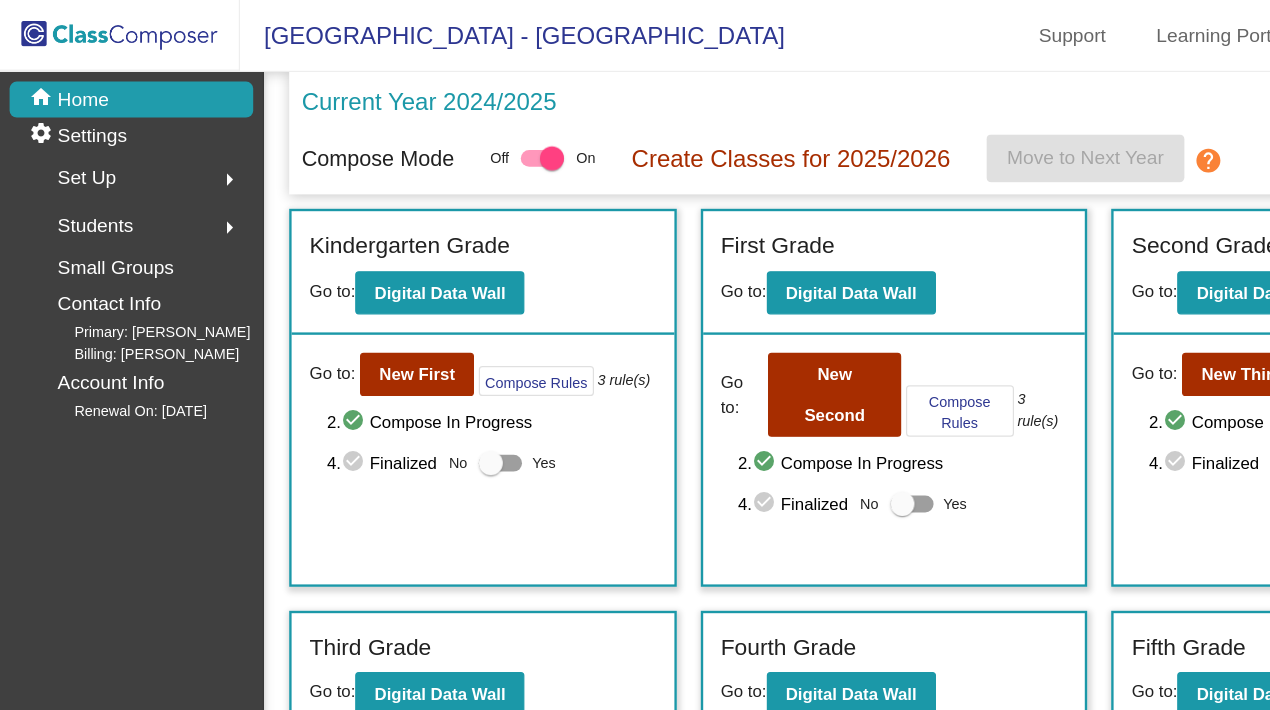 click on "Home" 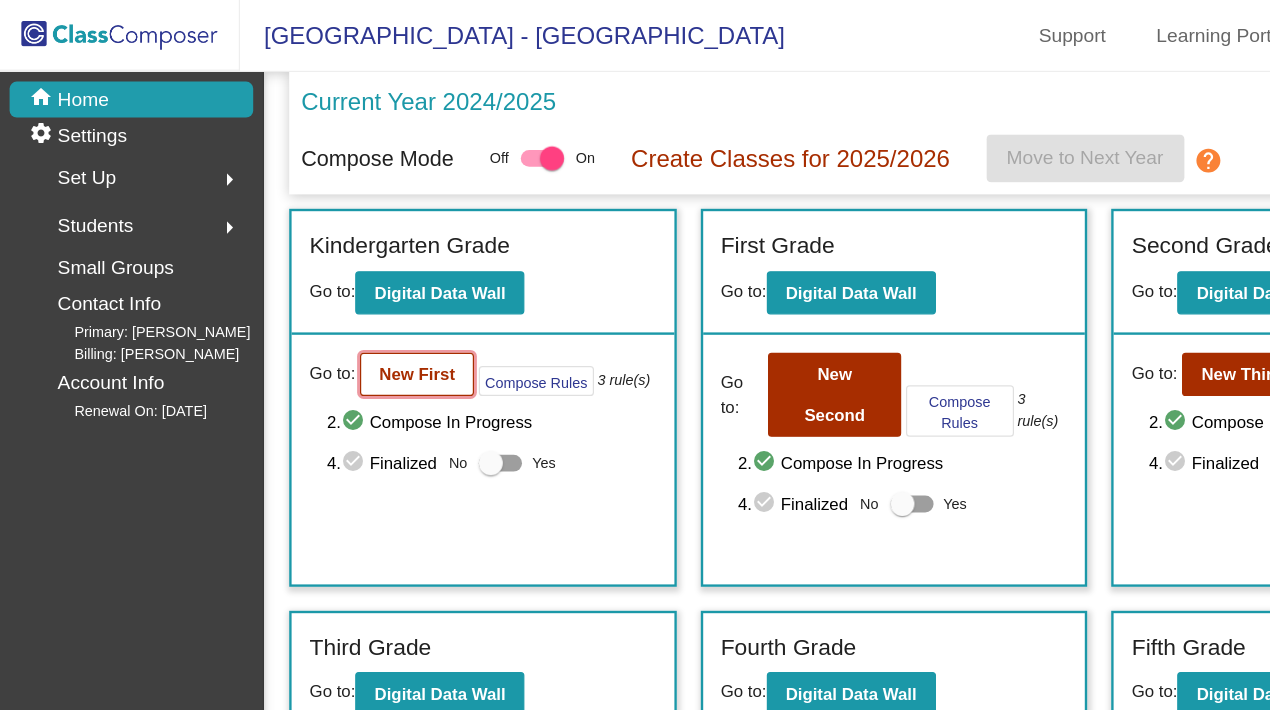 click on "New First" 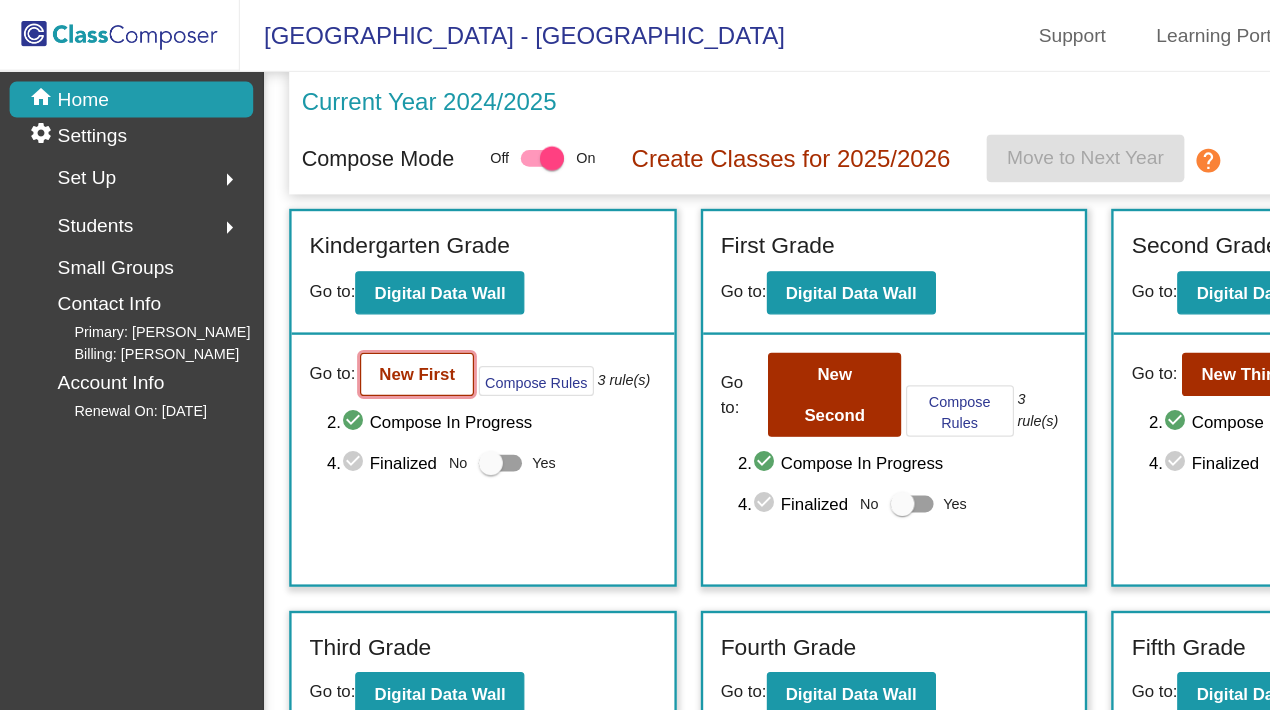 click on "New First" 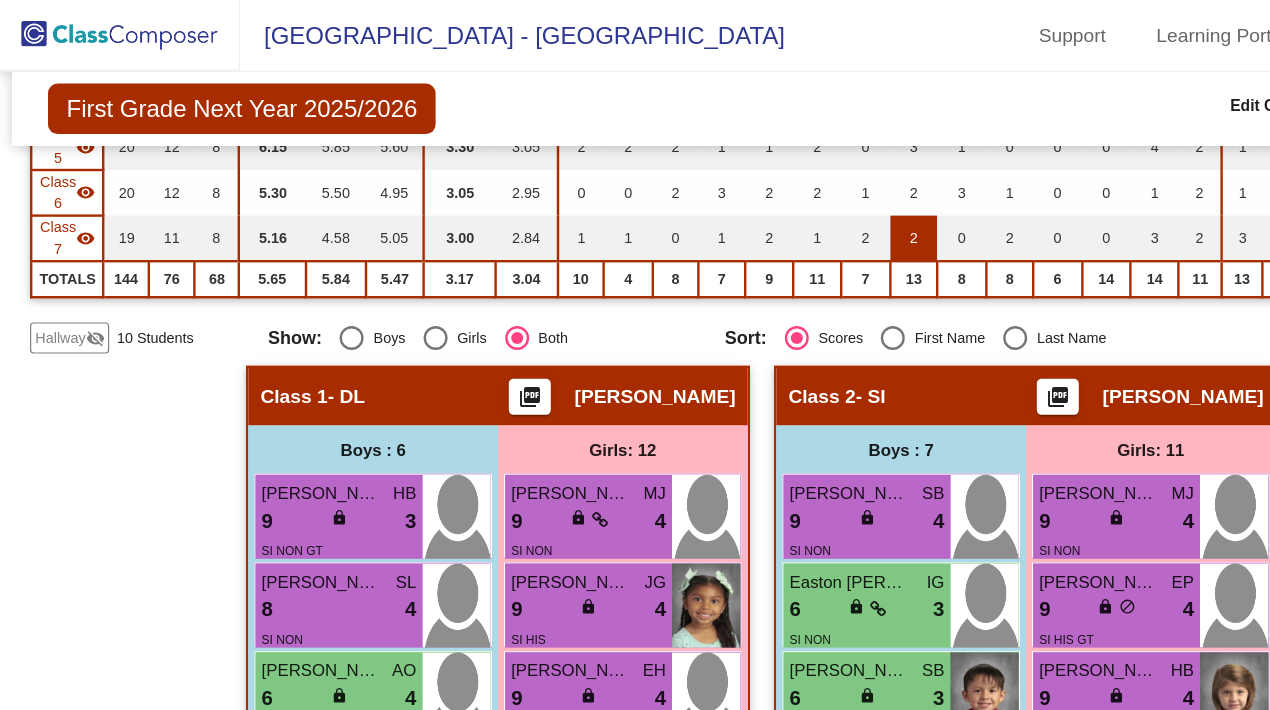scroll, scrollTop: 421, scrollLeft: 0, axis: vertical 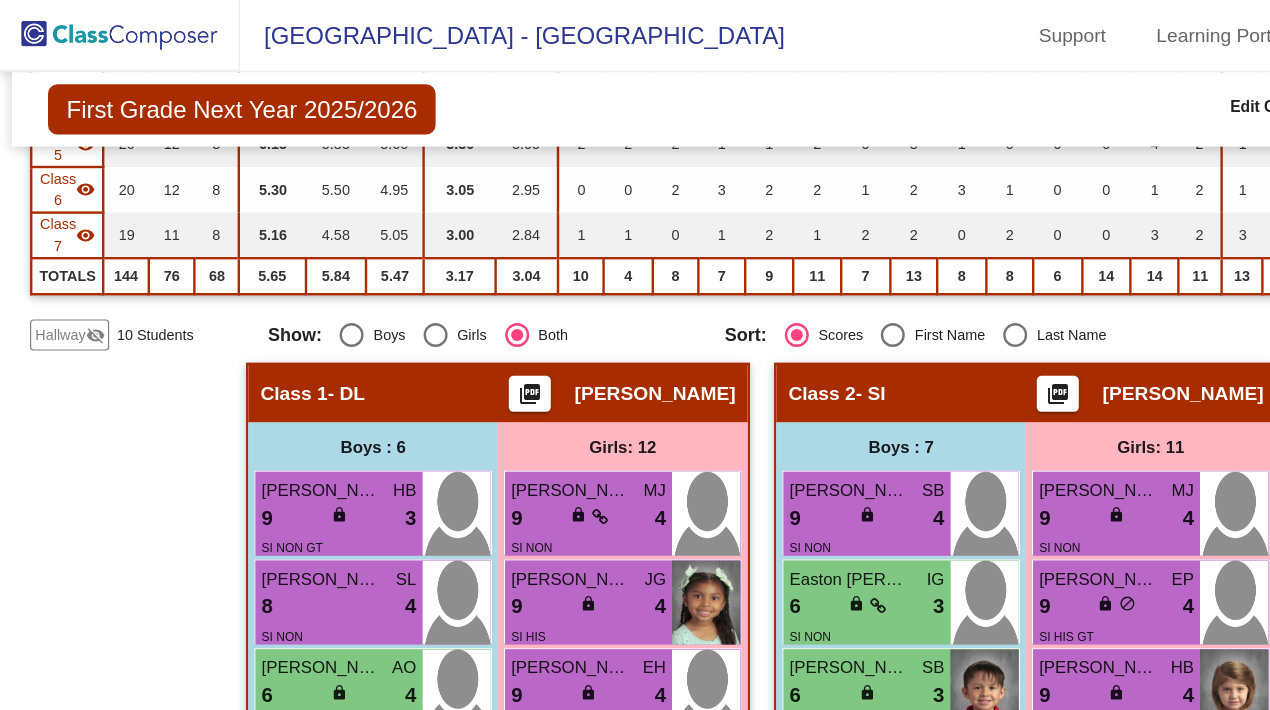 click on "Hallway" 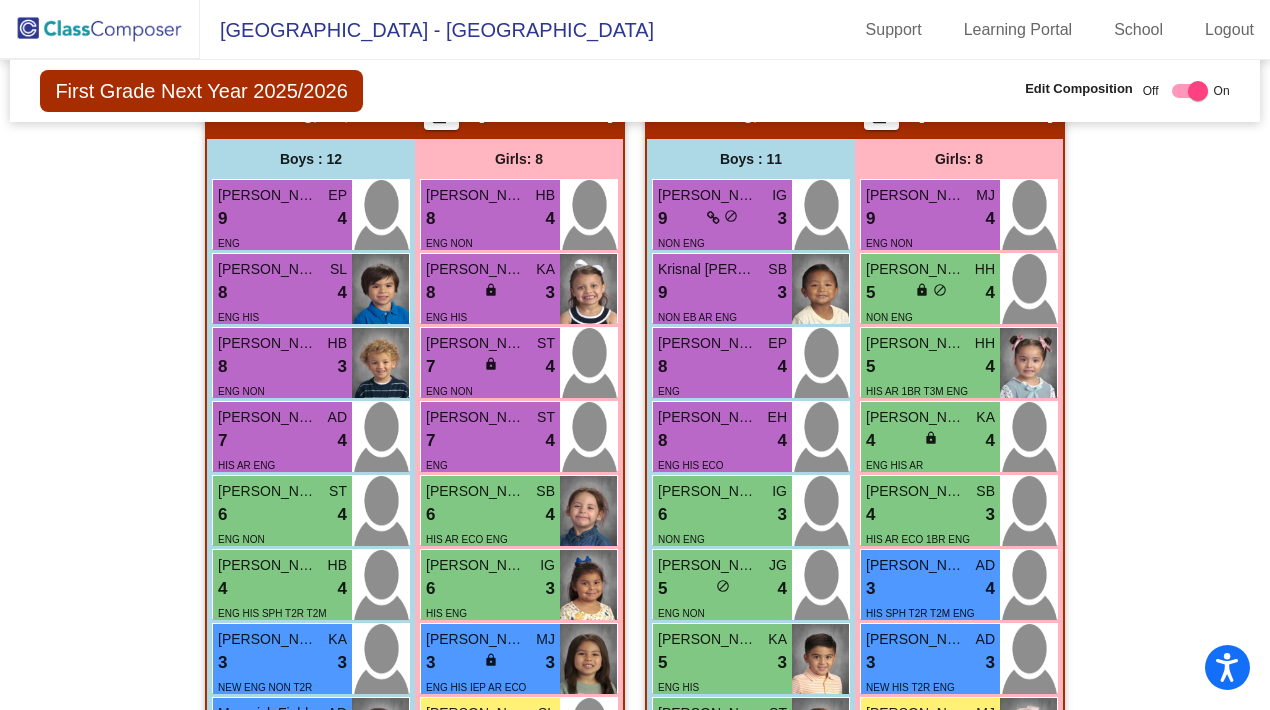 scroll, scrollTop: 3588, scrollLeft: 0, axis: vertical 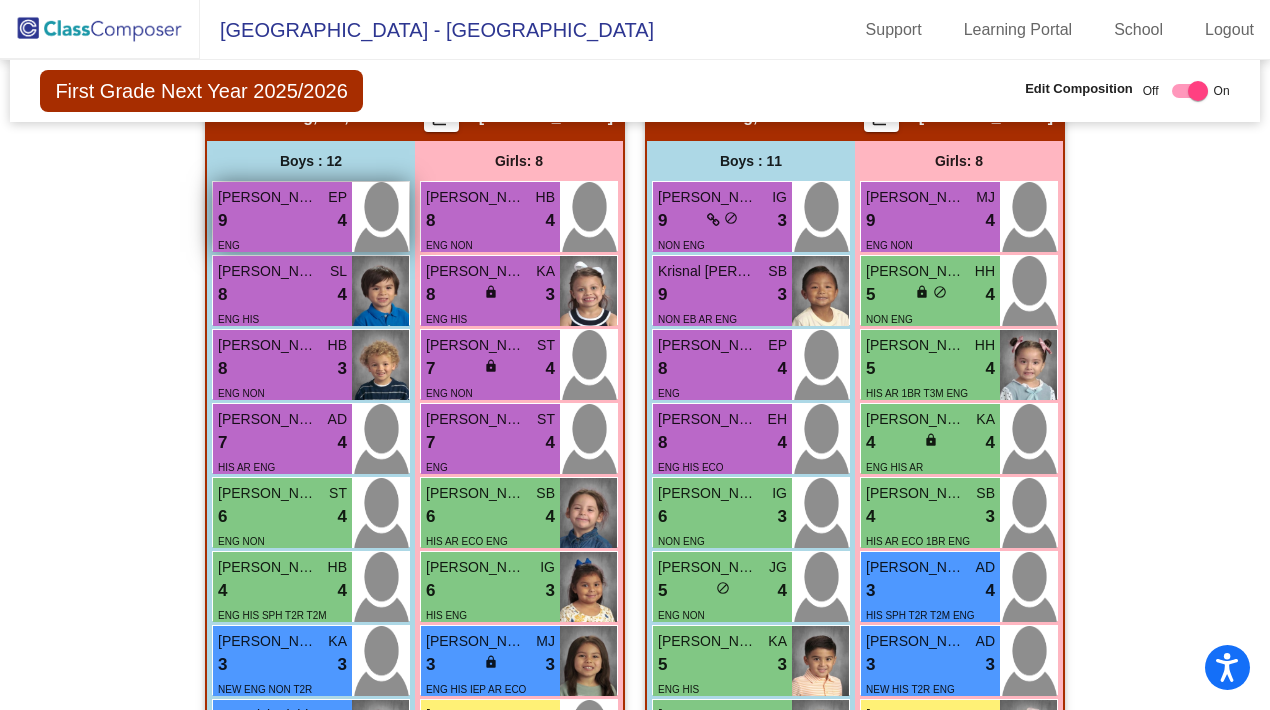 click on "9 lock do_not_disturb_alt 4" at bounding box center (282, 221) 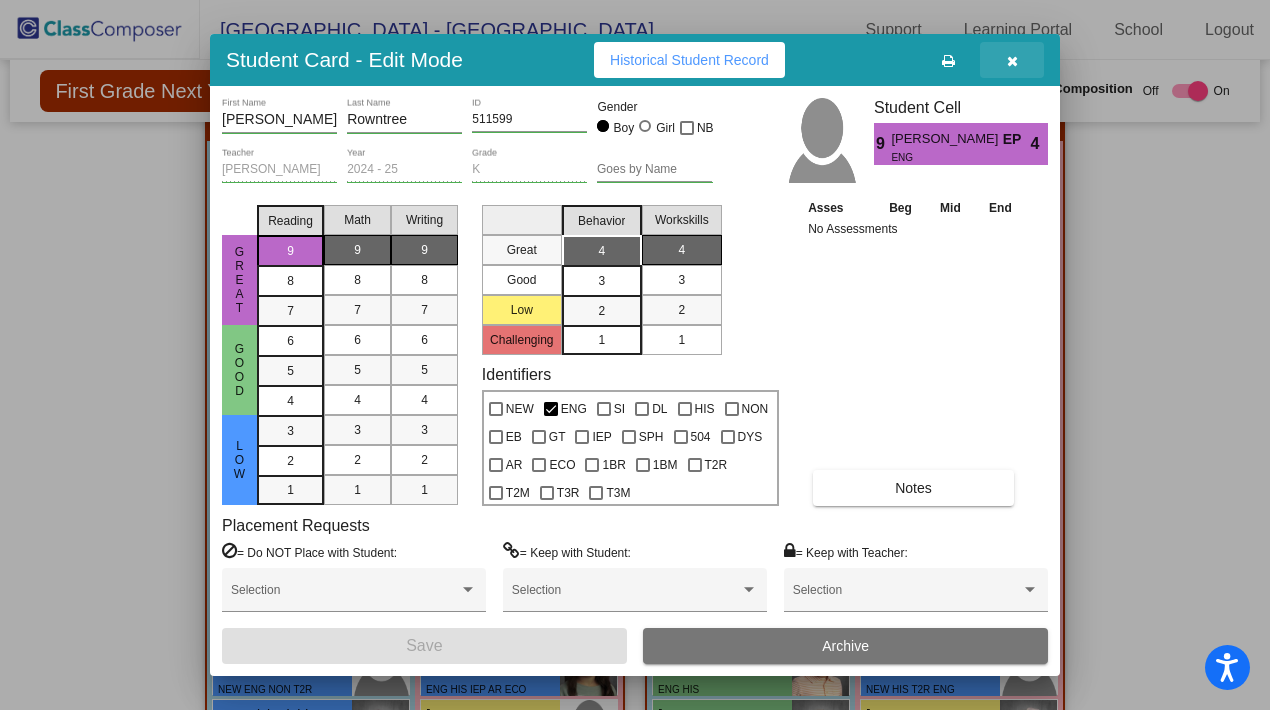click at bounding box center [1012, 60] 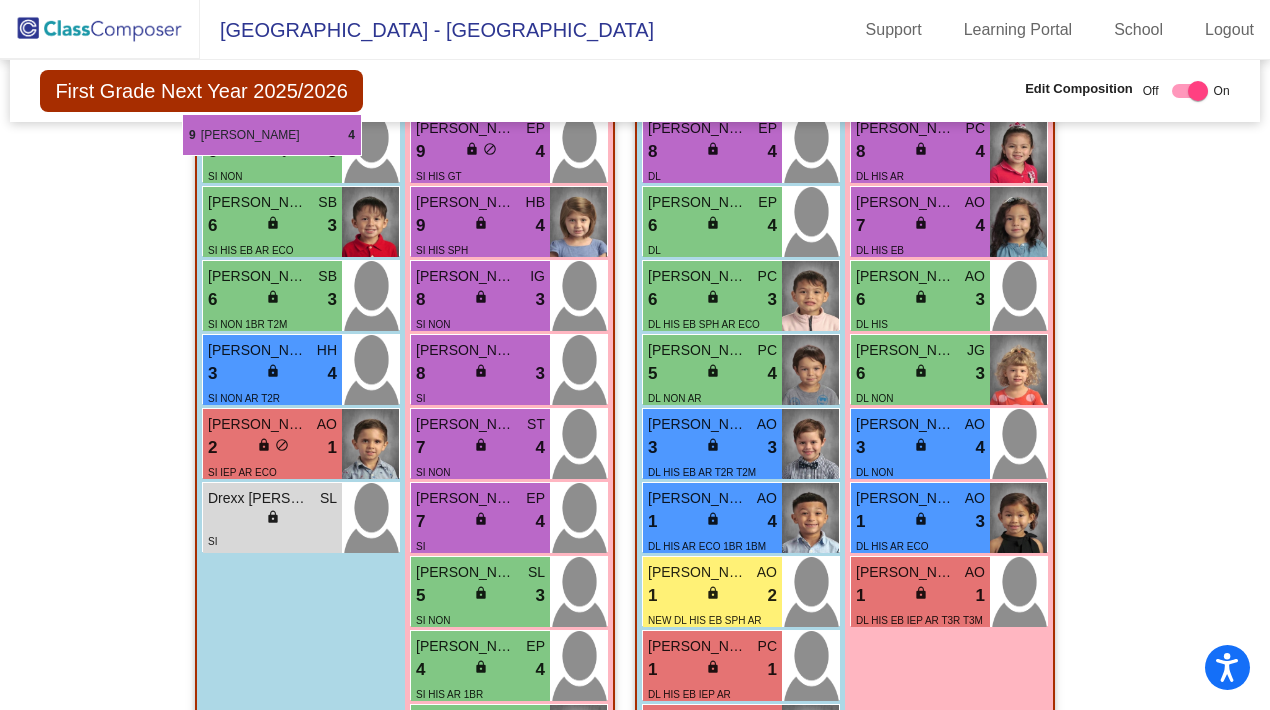 scroll, scrollTop: 1561, scrollLeft: 0, axis: vertical 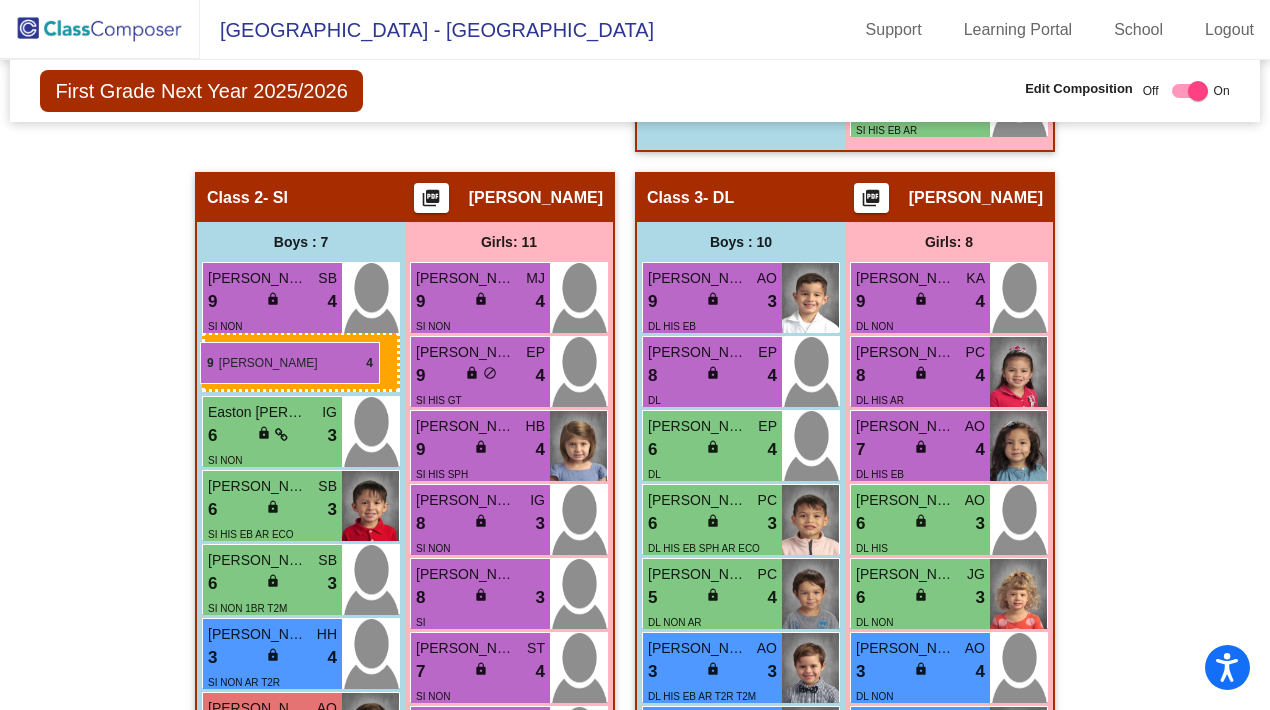 drag, startPoint x: 251, startPoint y: 229, endPoint x: 200, endPoint y: 342, distance: 123.97581 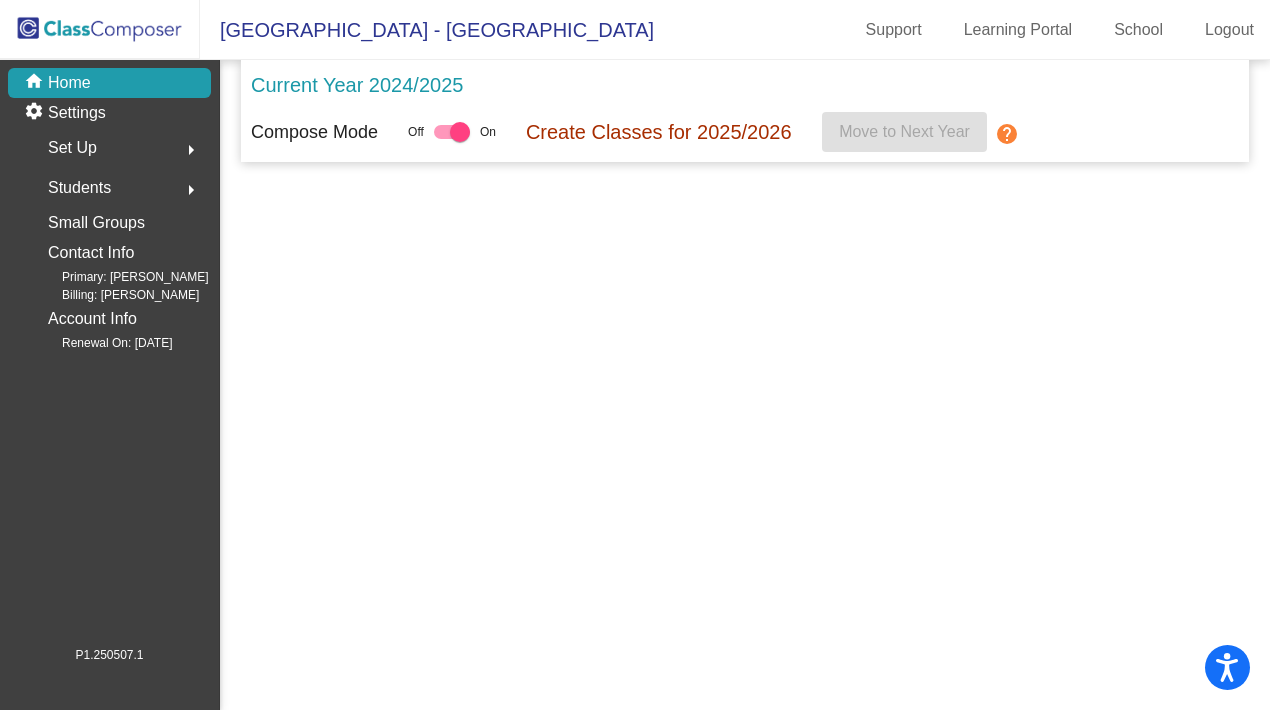 scroll, scrollTop: 0, scrollLeft: 0, axis: both 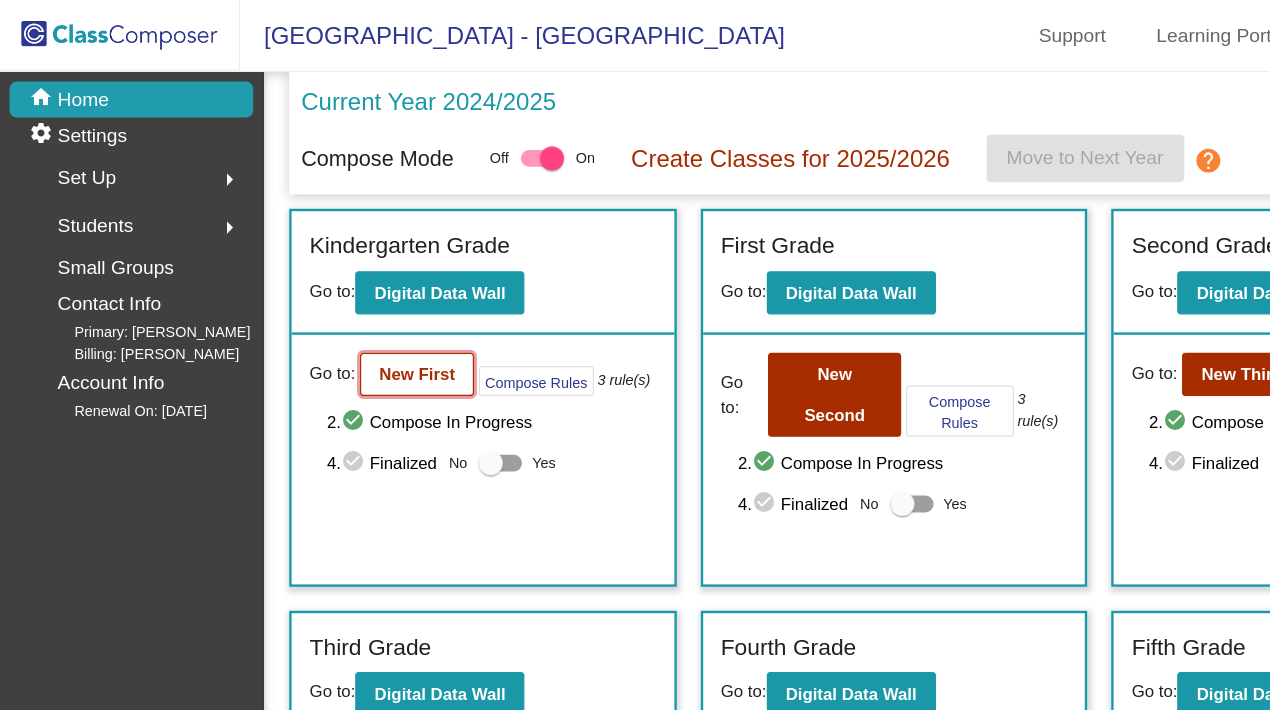 click on "New First" 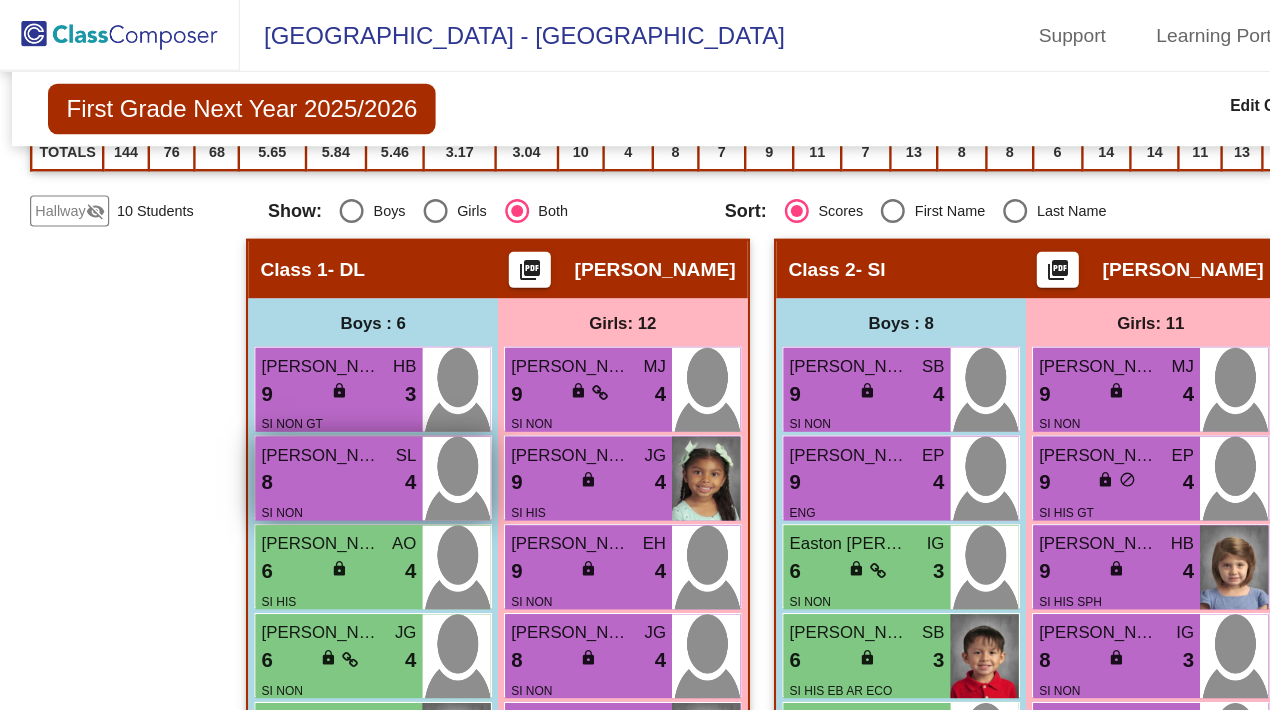 scroll, scrollTop: 511, scrollLeft: 0, axis: vertical 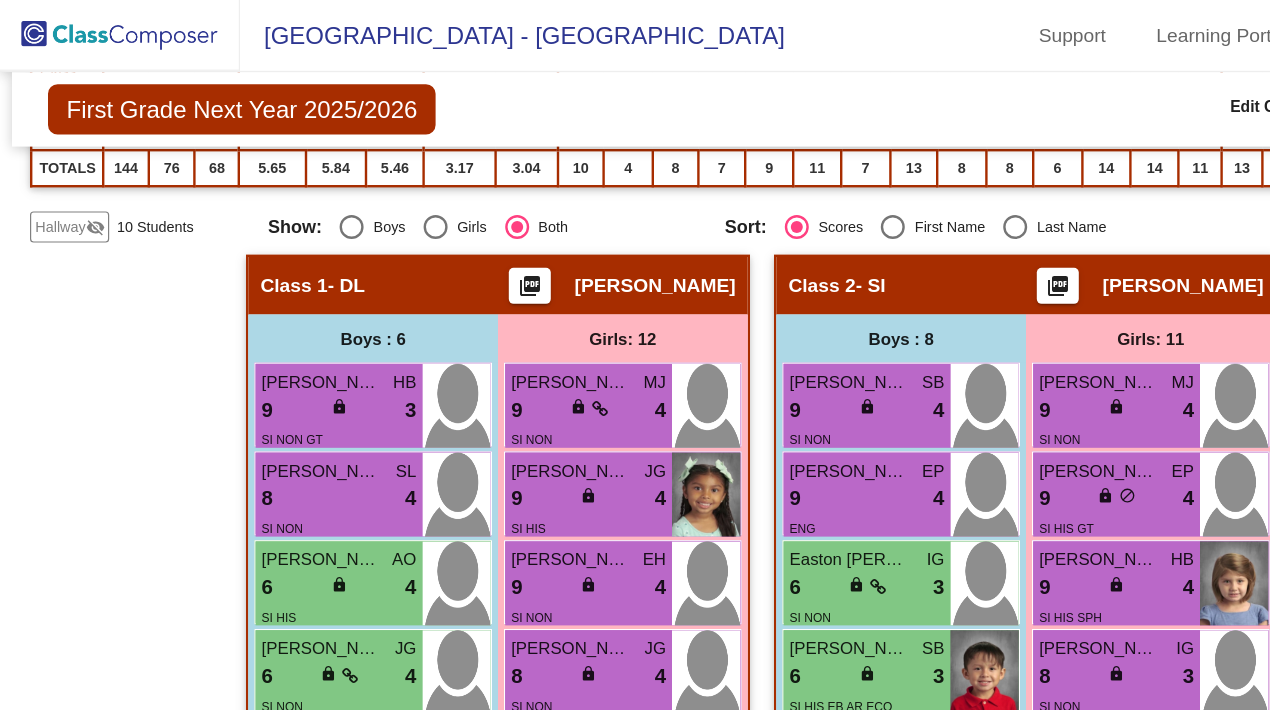 click on "Hallway" 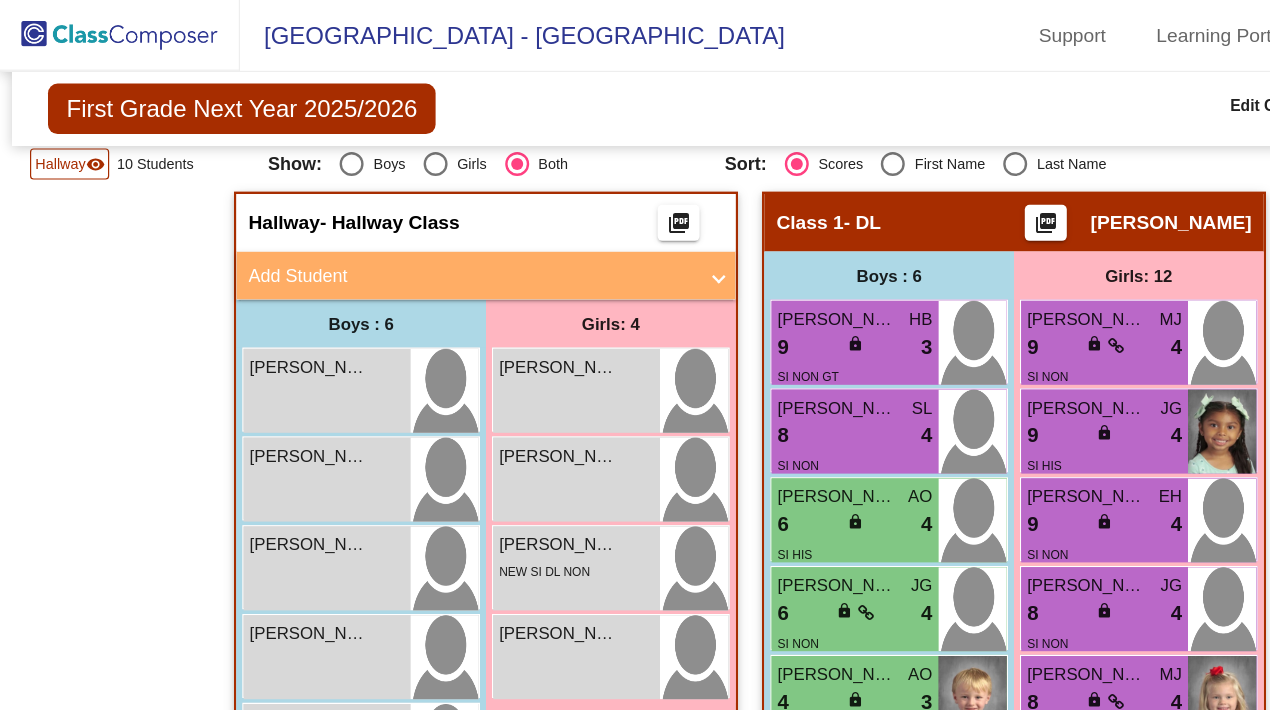 scroll, scrollTop: 551, scrollLeft: 0, axis: vertical 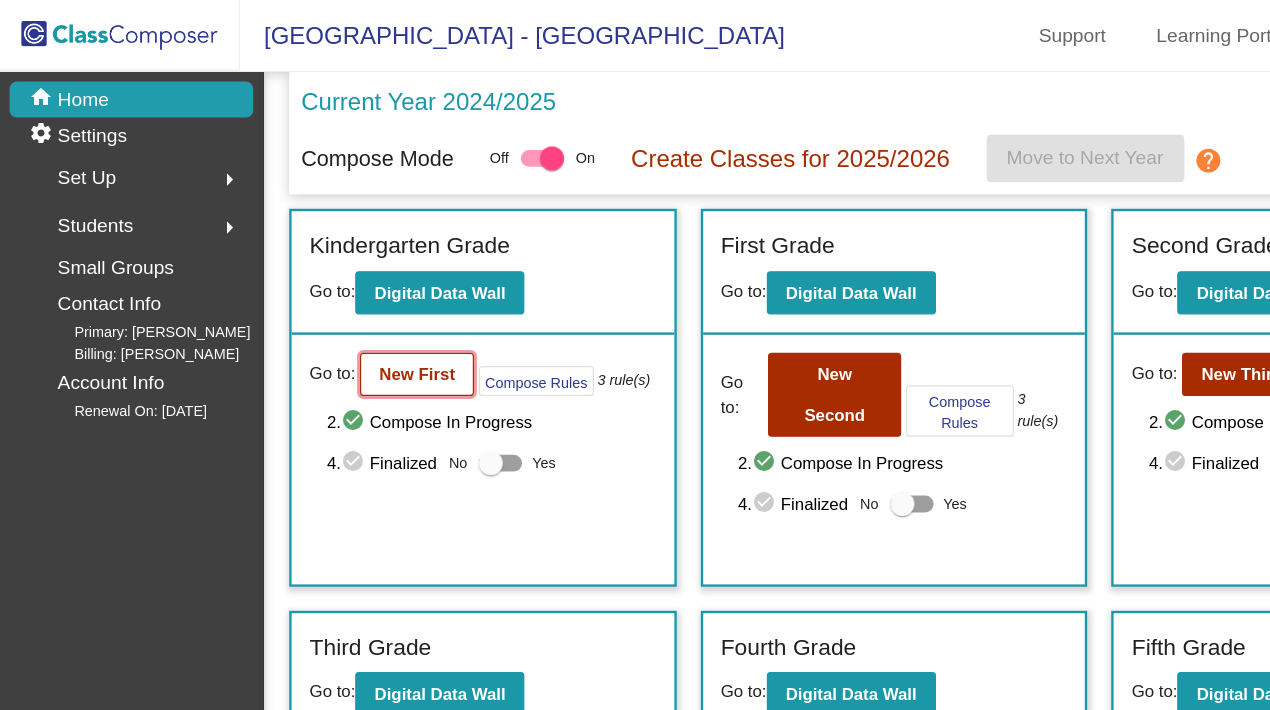 click on "New First" 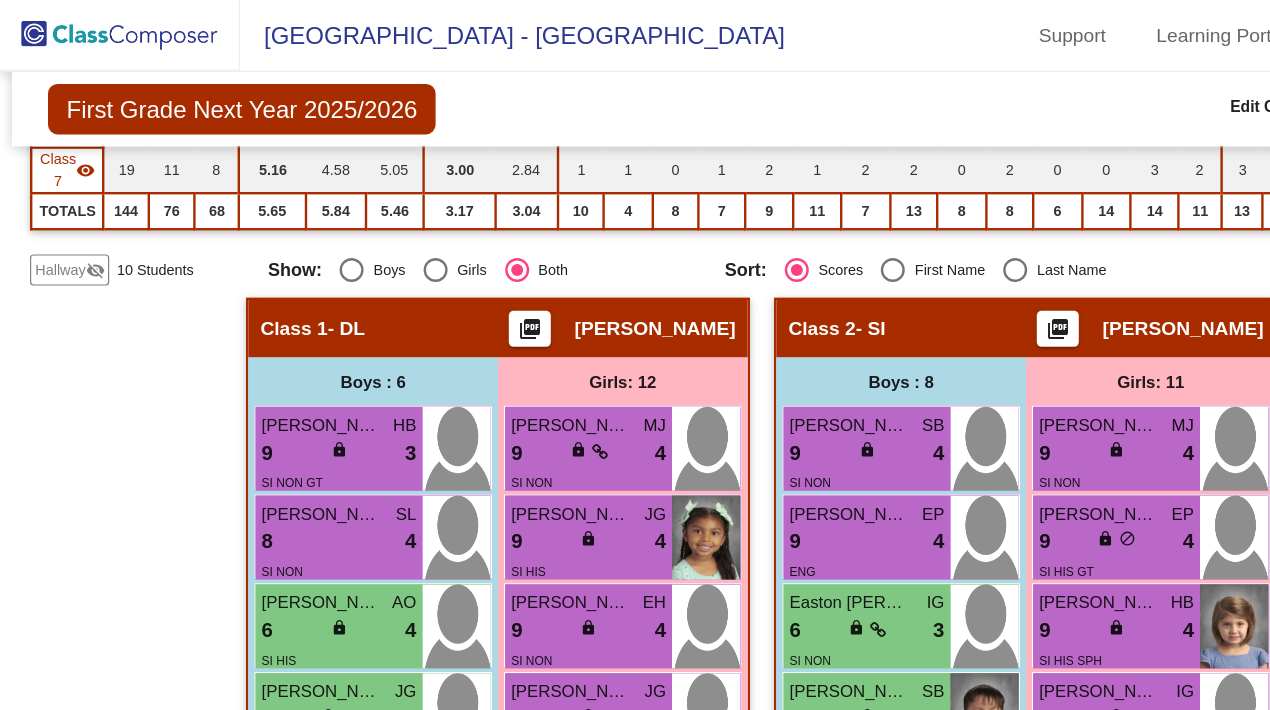 scroll, scrollTop: 471, scrollLeft: 0, axis: vertical 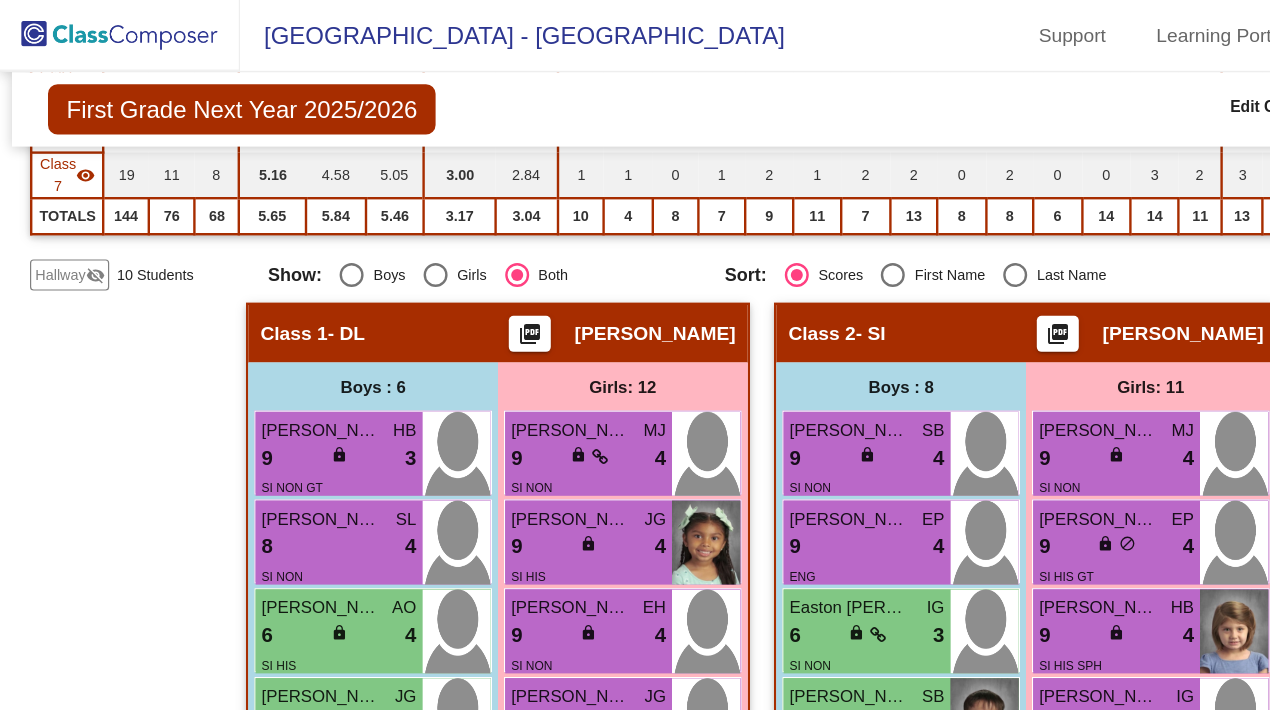 click on "Hallway" 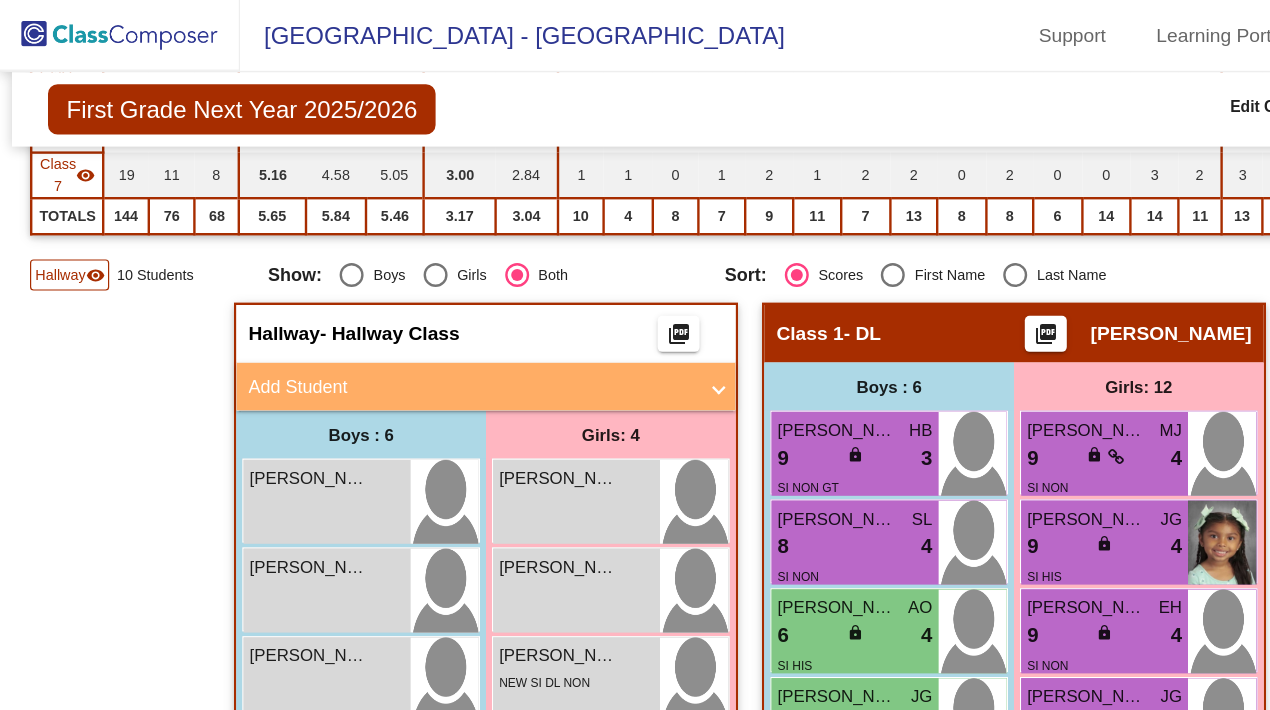 click on "Add Student" at bounding box center (393, 322) 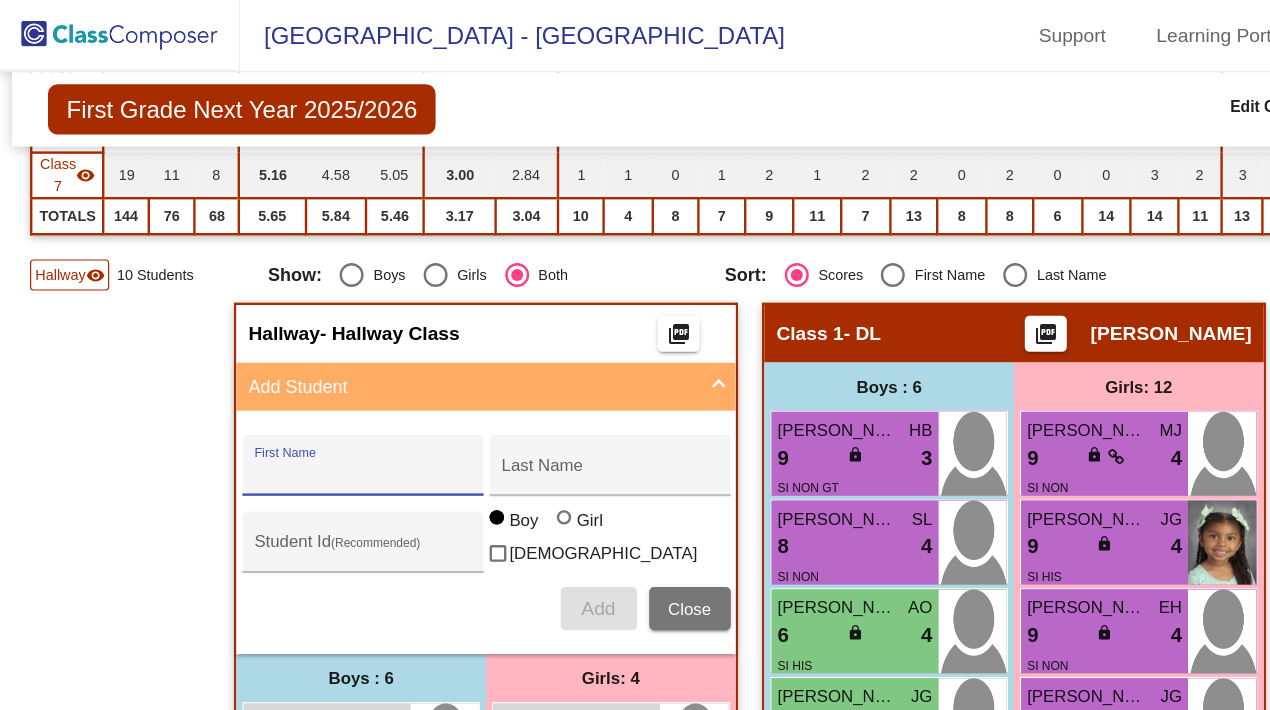 click on "First Name" at bounding box center [302, 395] 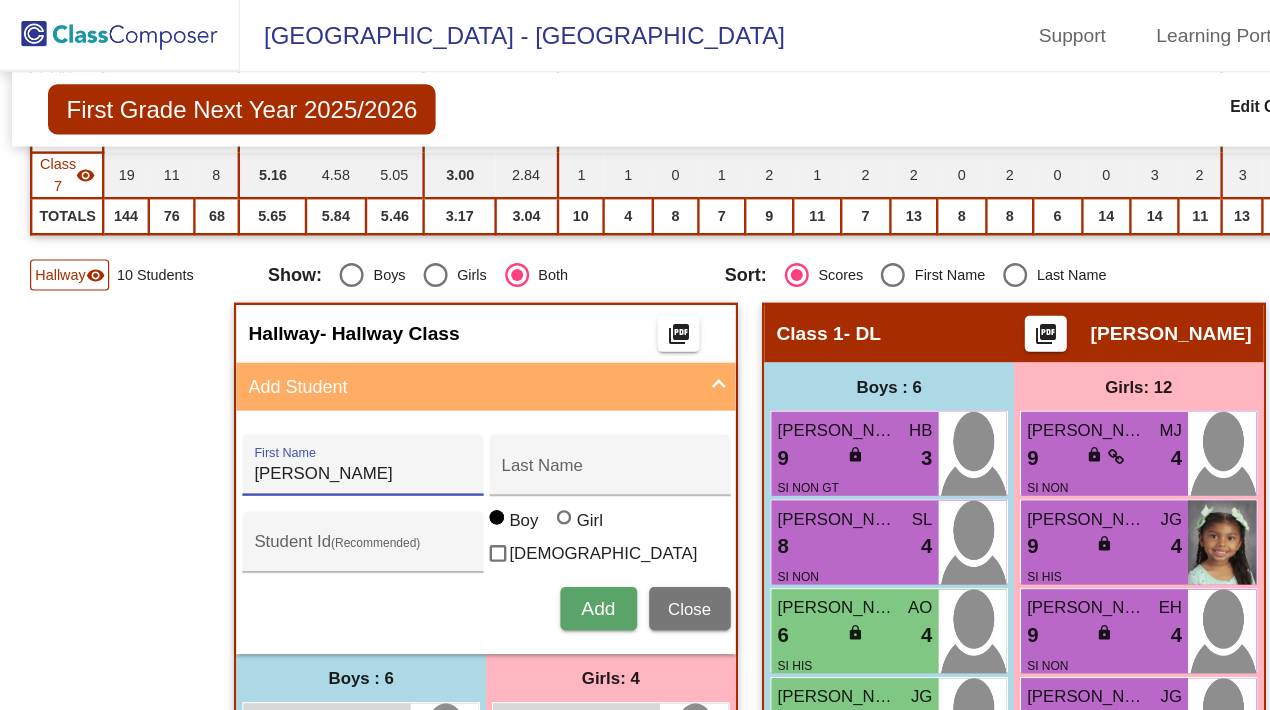 type on "Marisandra" 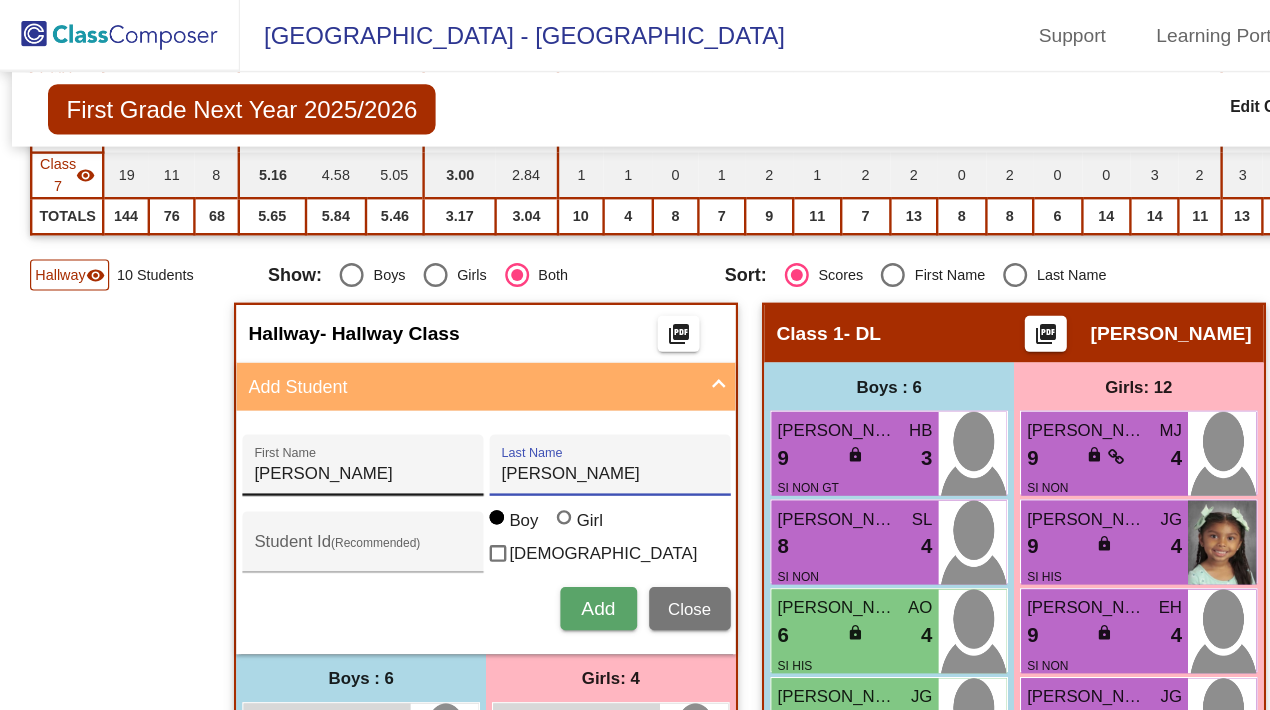 type on "Madrigal" 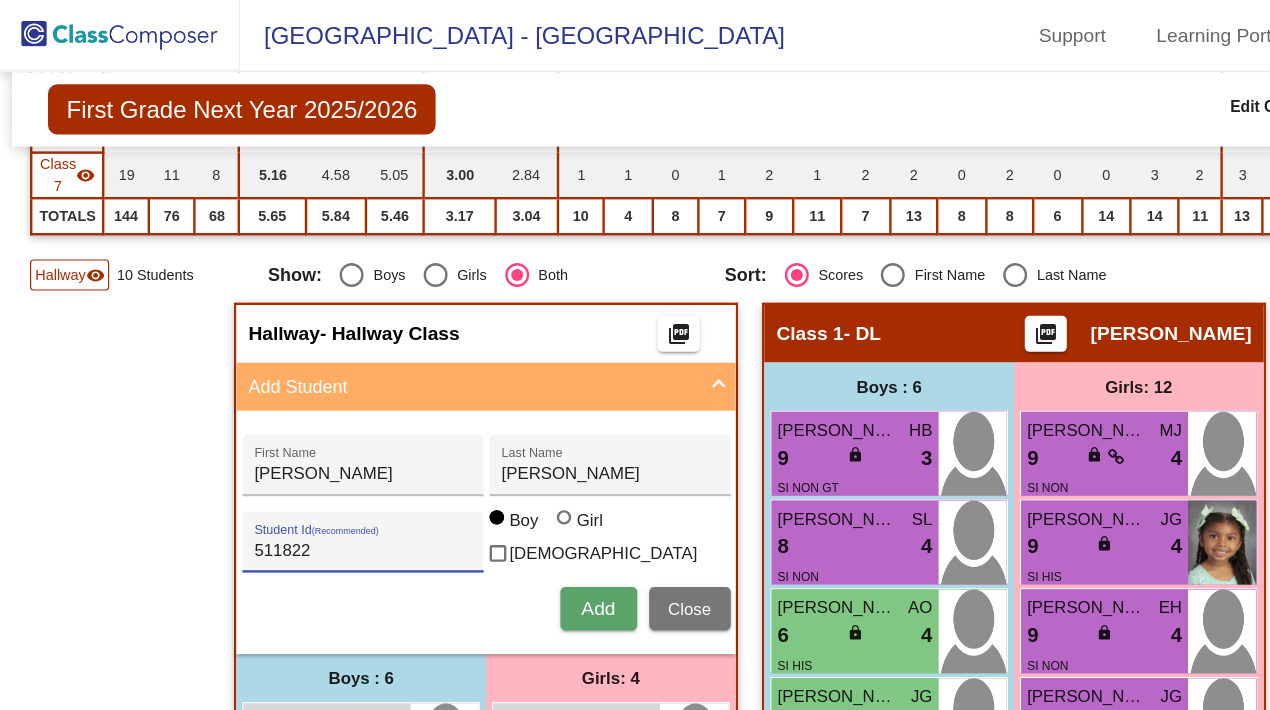 type on "511822" 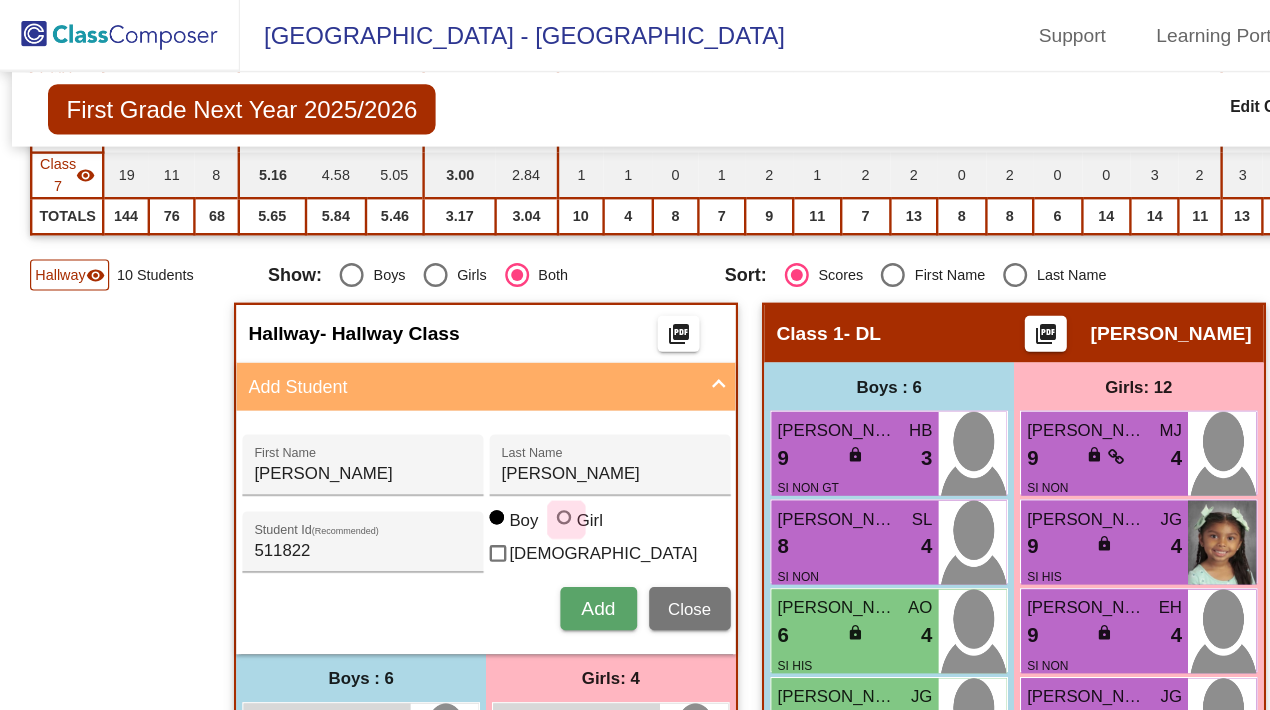 click at bounding box center [470, 431] 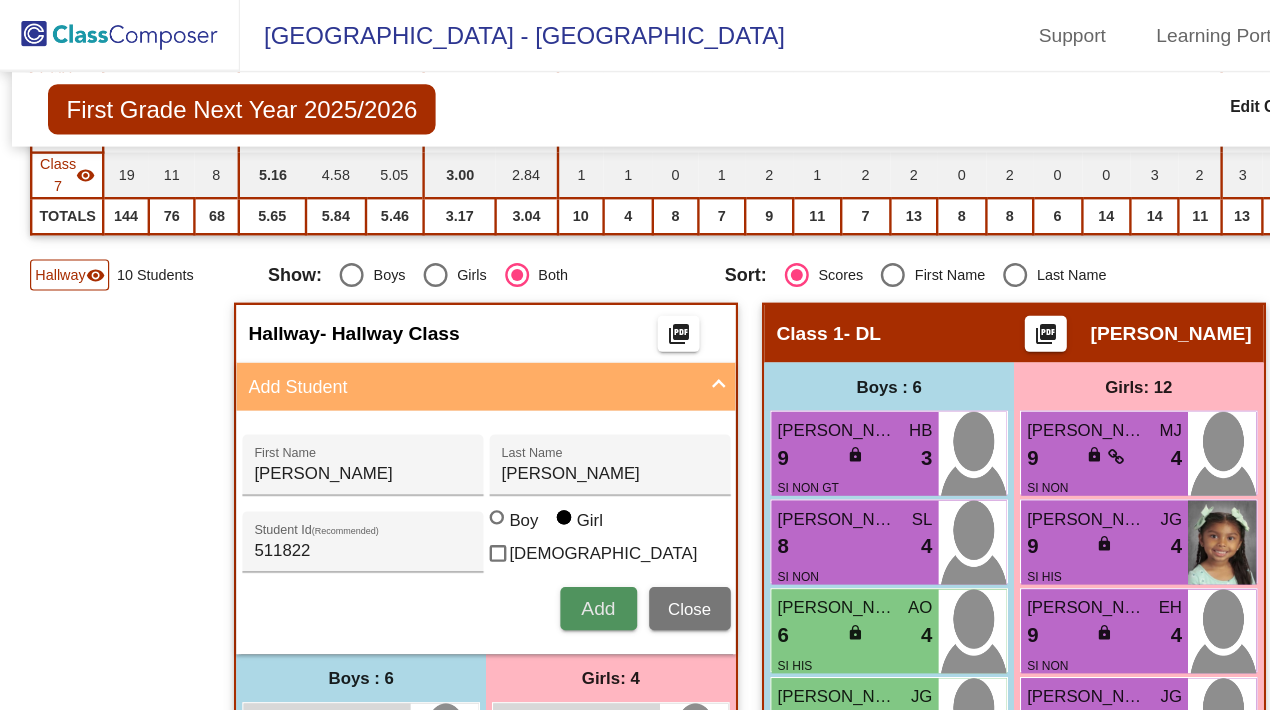 click on "Add" at bounding box center [498, 506] 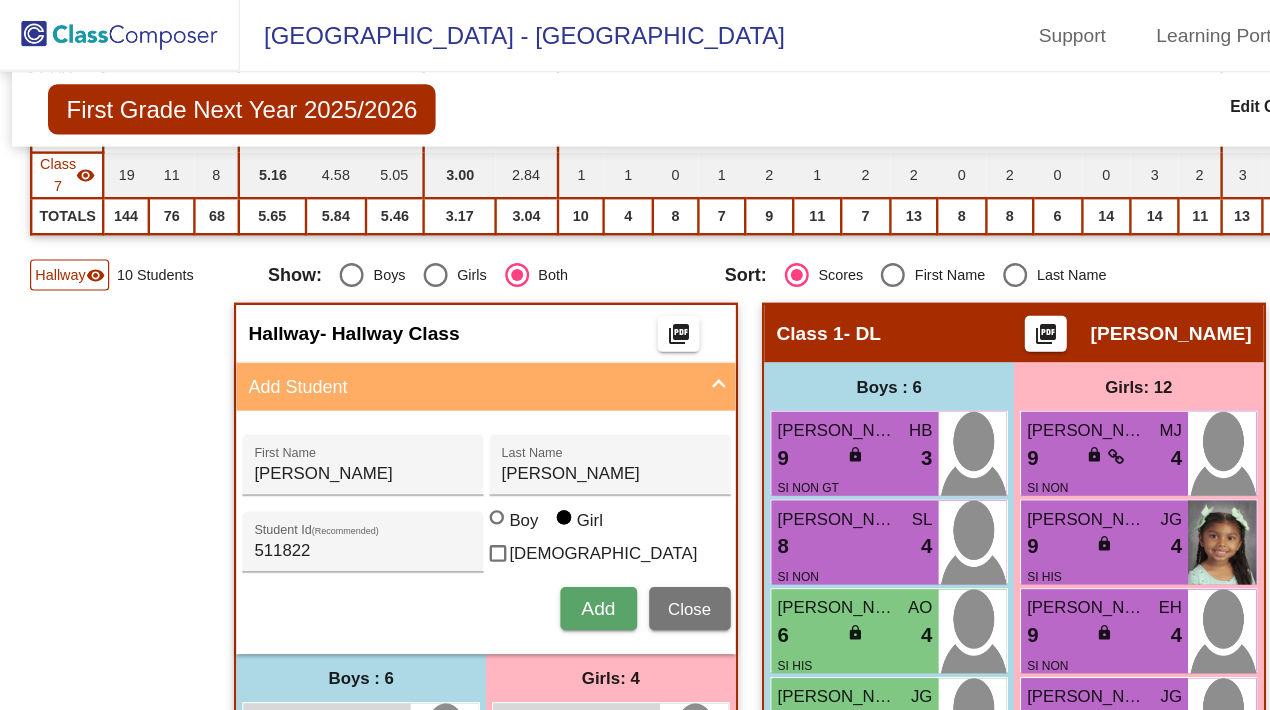 type 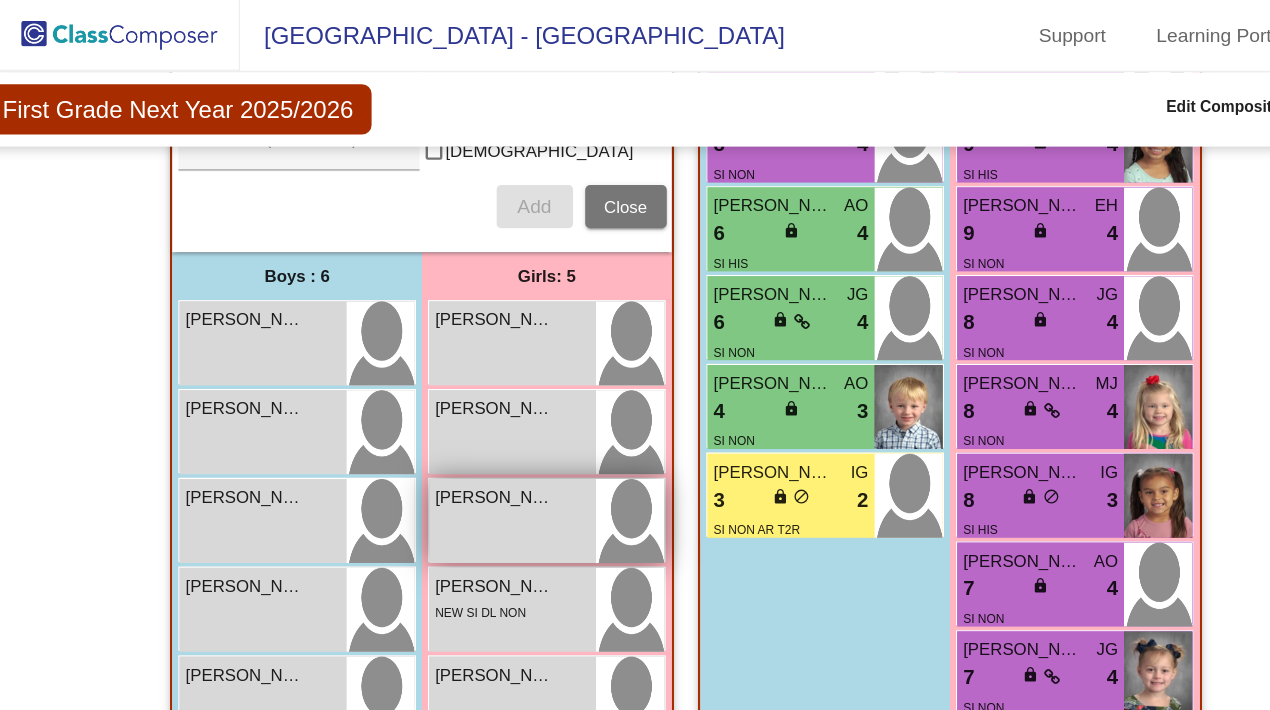 scroll, scrollTop: 807, scrollLeft: 53, axis: both 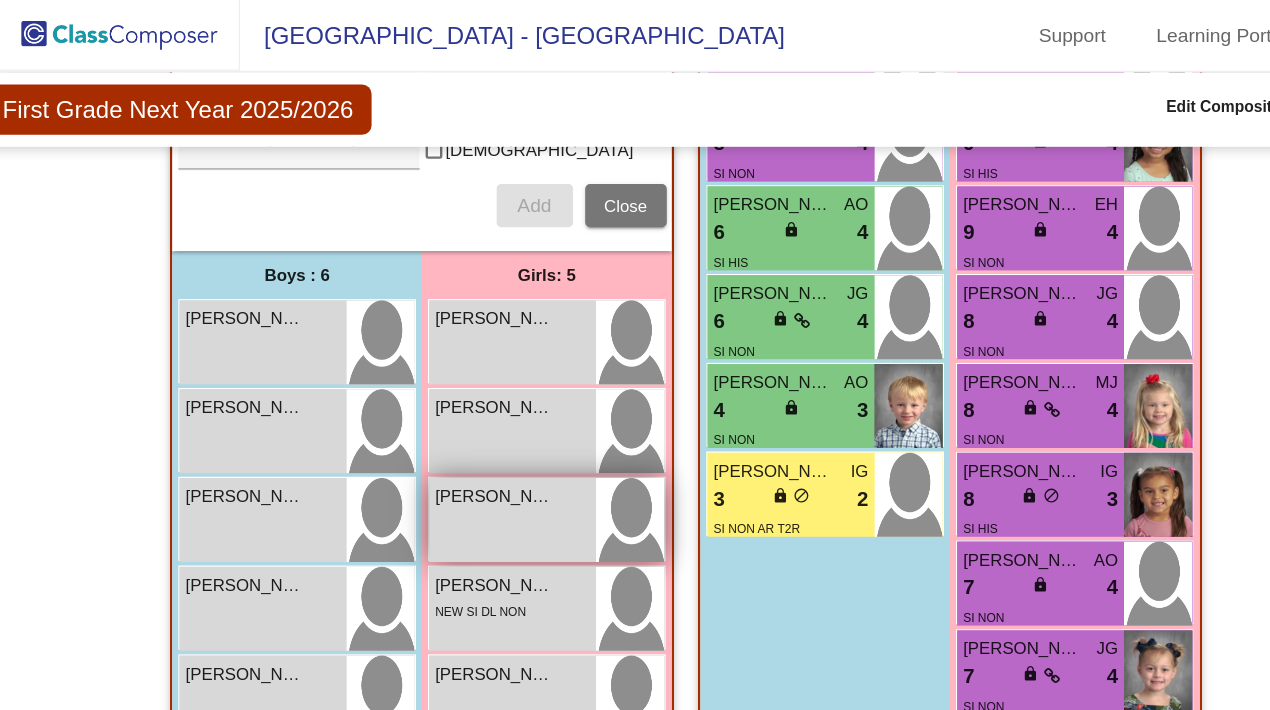 click on "Marisandra Madrigal lock do_not_disturb_alt" at bounding box center [427, 433] 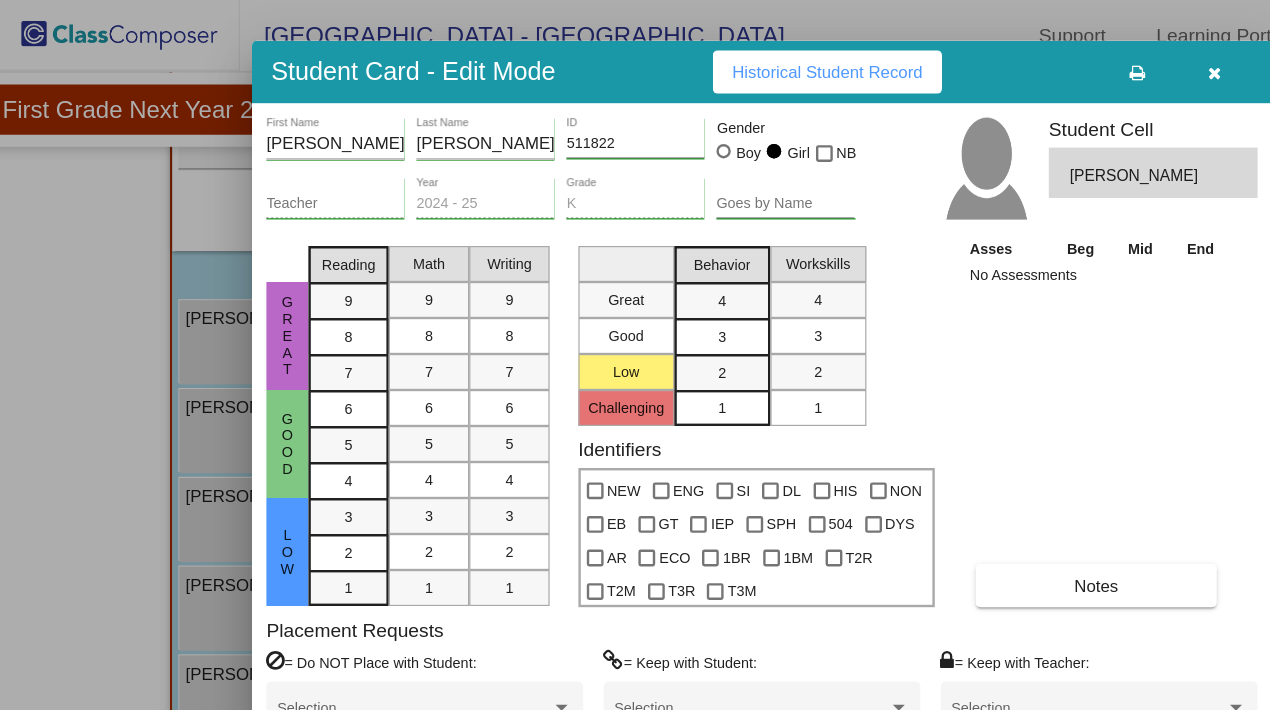 click at bounding box center [1012, 61] 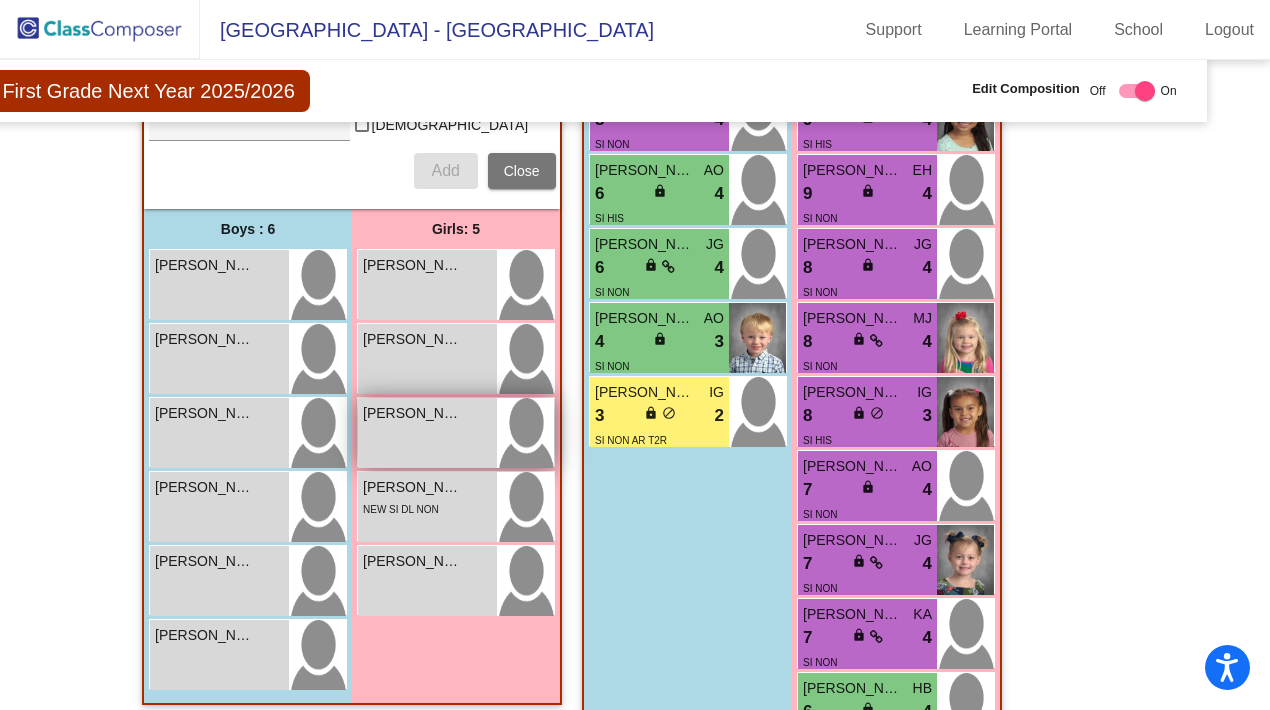 click on "Marisandra Madrigal lock do_not_disturb_alt" at bounding box center [427, 433] 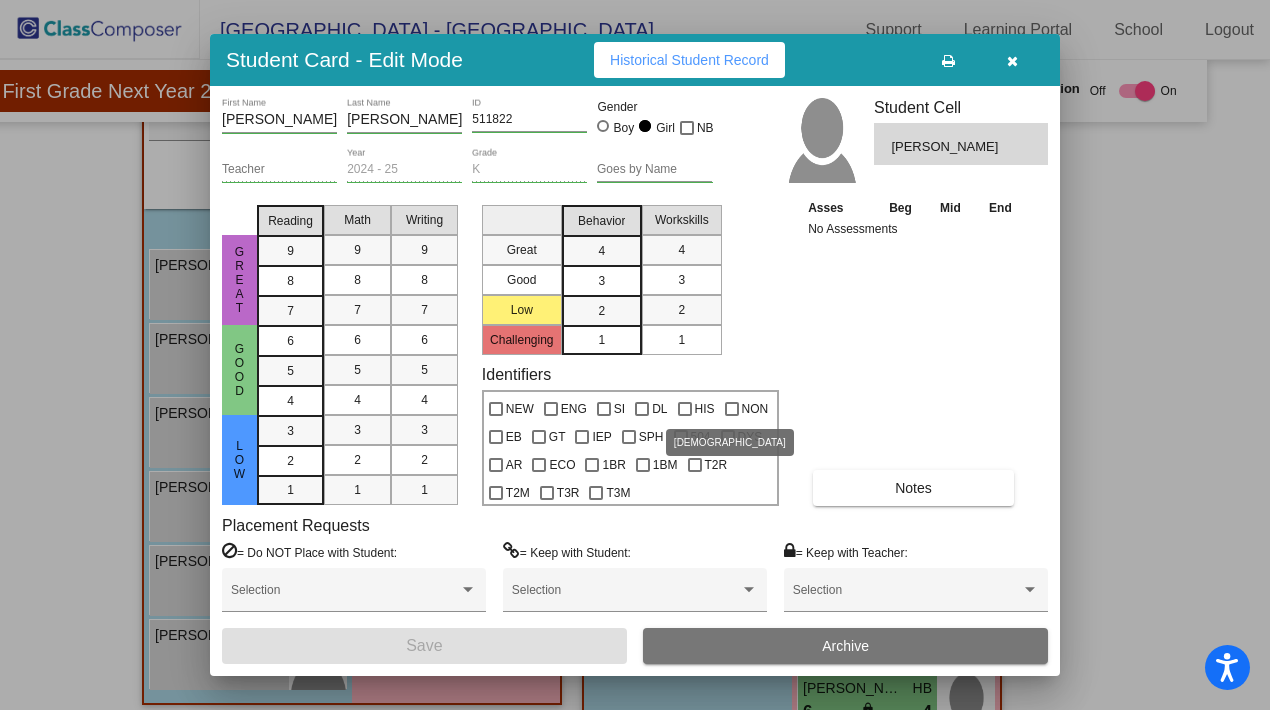 click at bounding box center (685, 409) 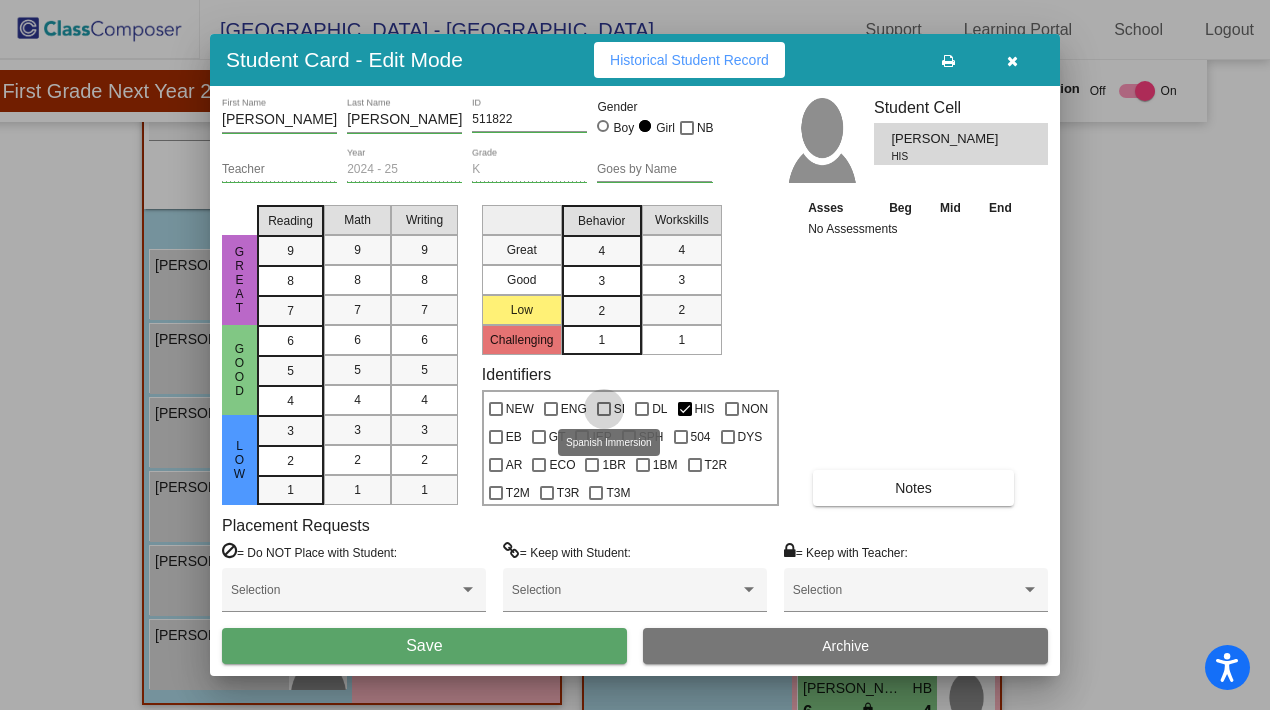 click at bounding box center [604, 409] 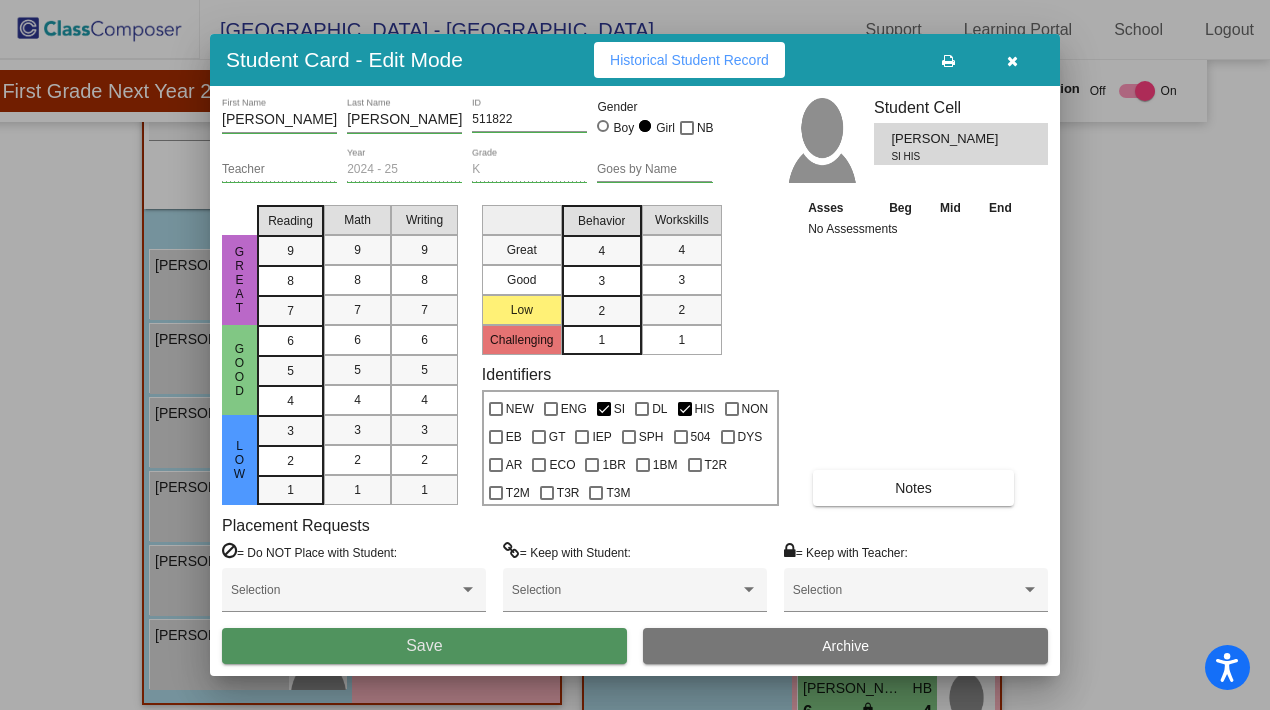 click on "Save" at bounding box center (424, 646) 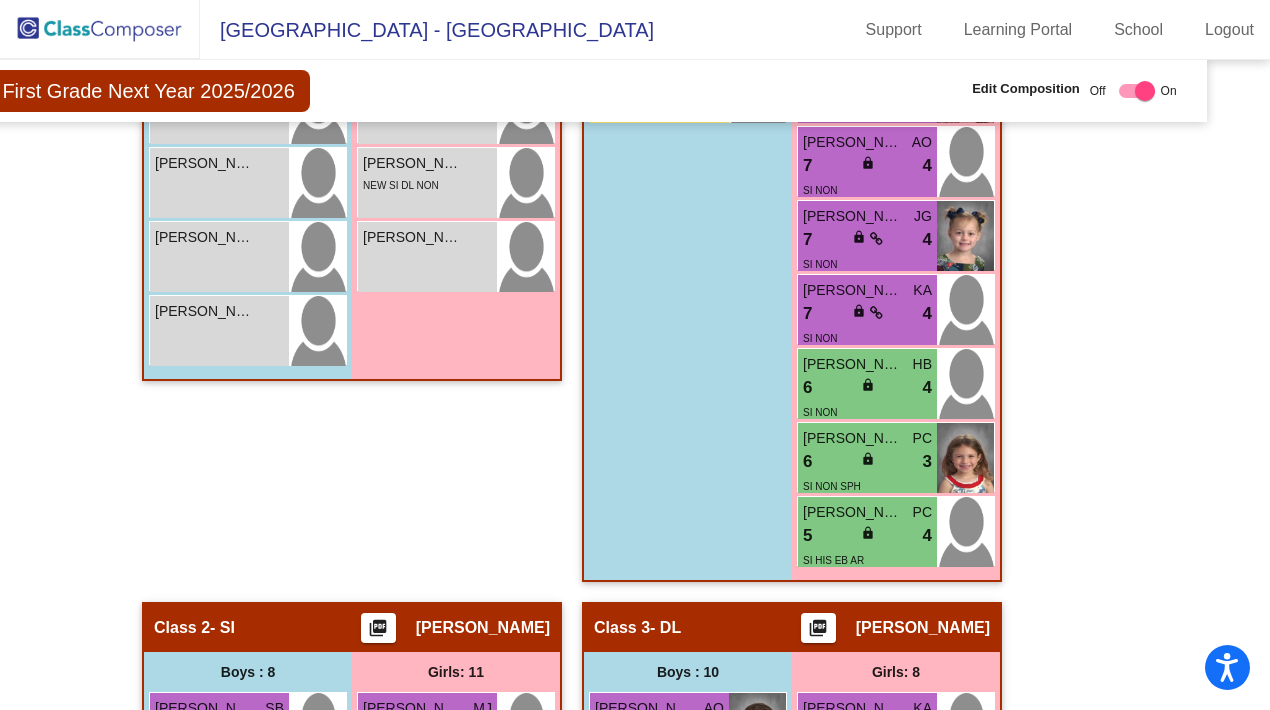 scroll, scrollTop: 1114, scrollLeft: 53, axis: both 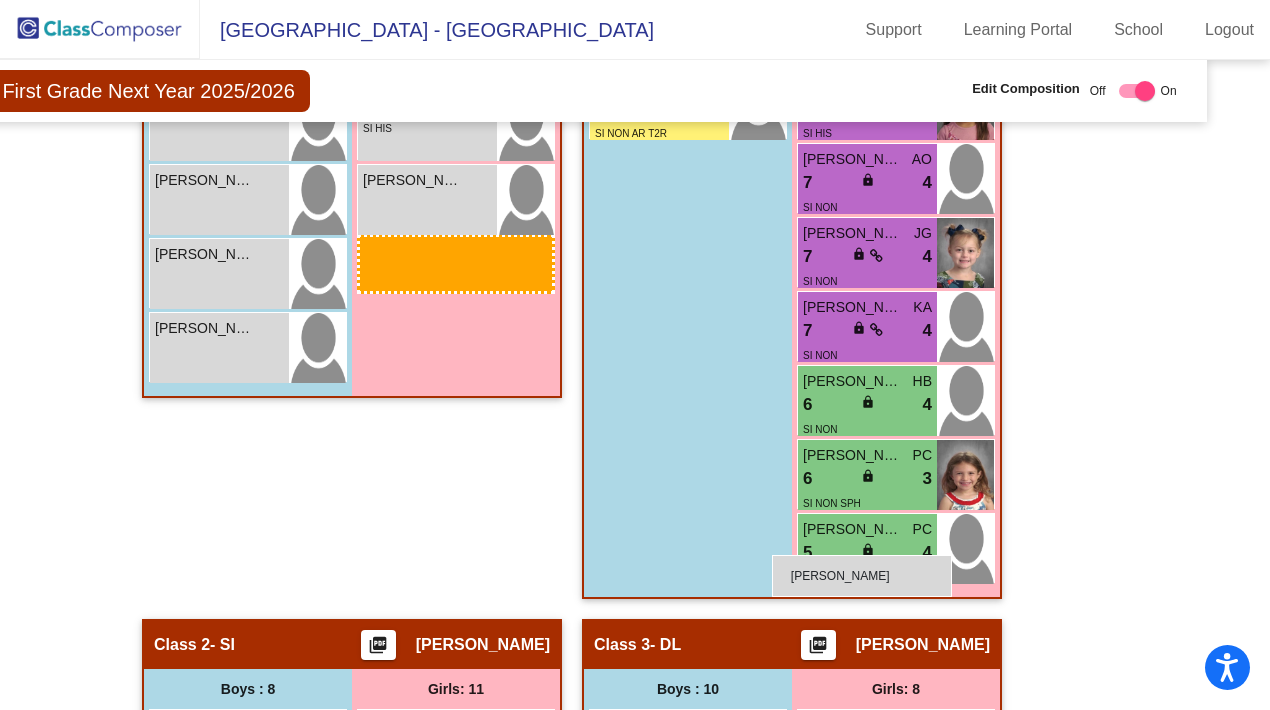 drag, startPoint x: 420, startPoint y: 208, endPoint x: 773, endPoint y: 555, distance: 494.99292 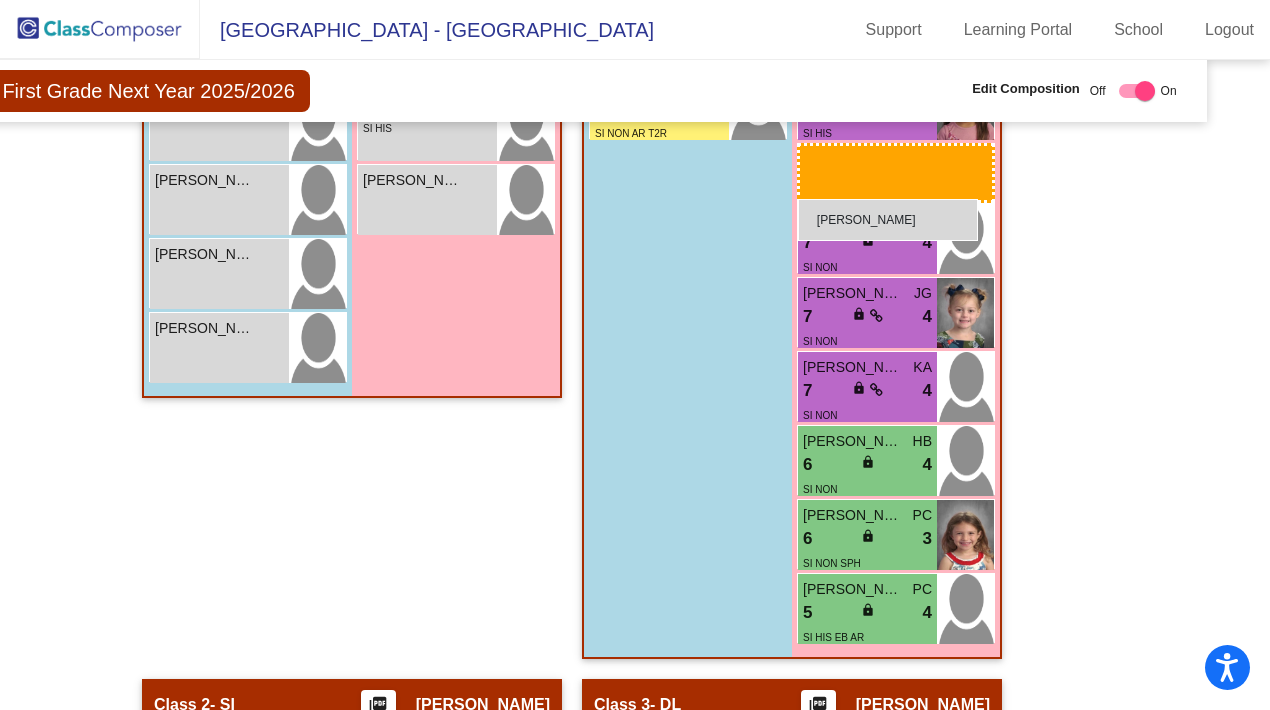 drag, startPoint x: 402, startPoint y: 200, endPoint x: 798, endPoint y: 199, distance: 396.00125 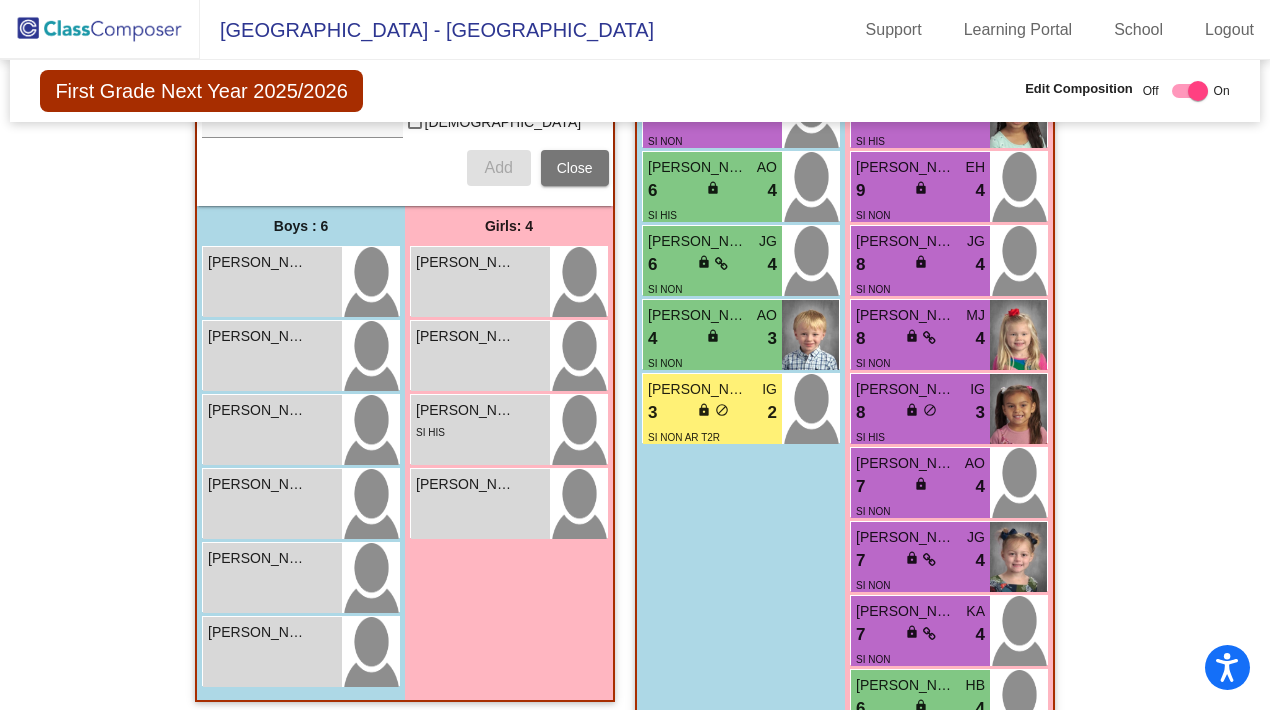scroll, scrollTop: 812, scrollLeft: 0, axis: vertical 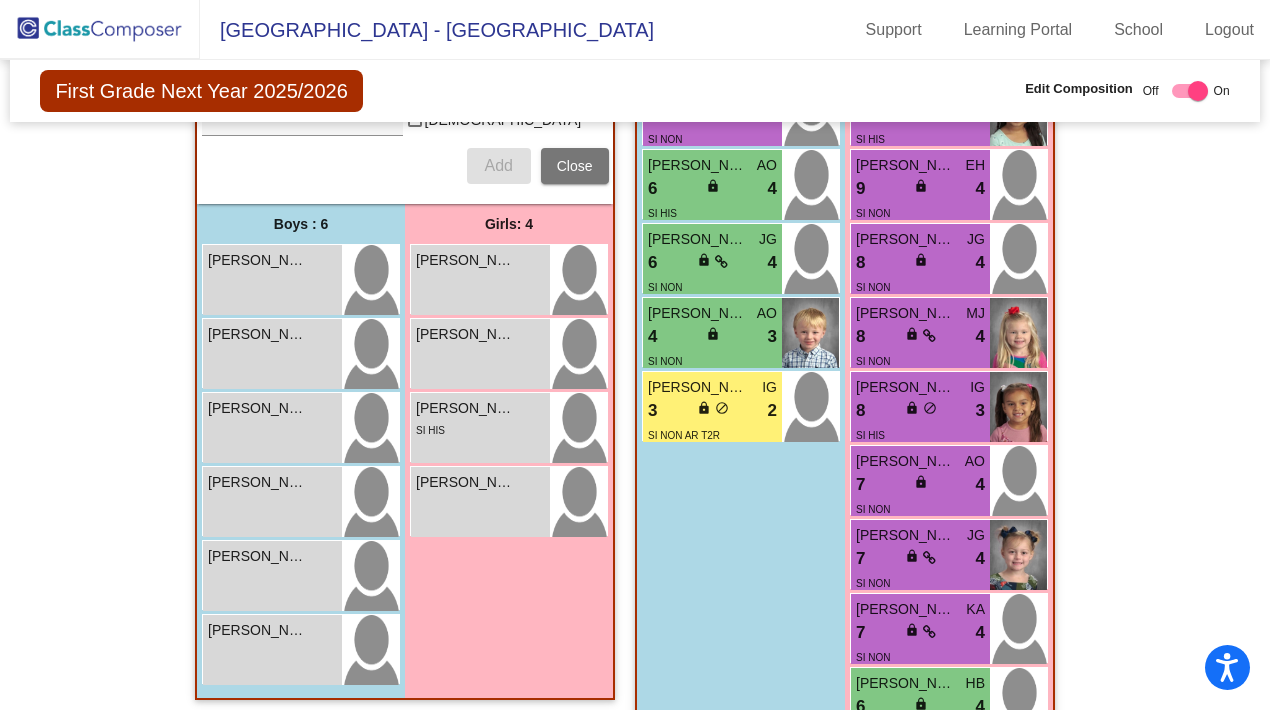 click on "Hallway   - Hallway Class  picture_as_pdf  Add Student  First Name Last Name Student Id  (Recommended)   Boy   Girl   Non Binary Add Close  Boys : 6  Alexander  Rico lock do_not_disturb_alt Andrew Downs lock do_not_disturb_alt August  Rodriguez lock do_not_disturb_alt Ewan Dory lock do_not_disturb_alt Leo Alonso lock do_not_disturb_alt Steven Wilson lock do_not_disturb_alt Girls: 4 Chana Ezekwu lock do_not_disturb_alt Genevieve Yankowsky lock do_not_disturb_alt Marisandra Madrigal lock do_not_disturb_alt SI HIS Sophia Priestner lock do_not_disturb_alt Class 1   - DL  picture_as_pdf Patricia Salazar  Add Student  First Name Last Name Student Id  (Recommended)   Boy   Girl   Non Binary Add Close  Boys : 6  Griffin Johnson HB 9 lock do_not_disturb_alt 3 SI NON GT George Evans SL 8 lock do_not_disturb_alt 4 SI NON Mateo Cavazos AO 6 lock do_not_disturb_alt 4 SI HIS Levi Jansen JG 6 lock do_not_disturb_alt 4 SI NON Andrew Lawrence Glotzer AO 4 lock do_not_disturb_alt 3 SI NON Asher Ellison IG 3 lock 2 MJ 9 4" 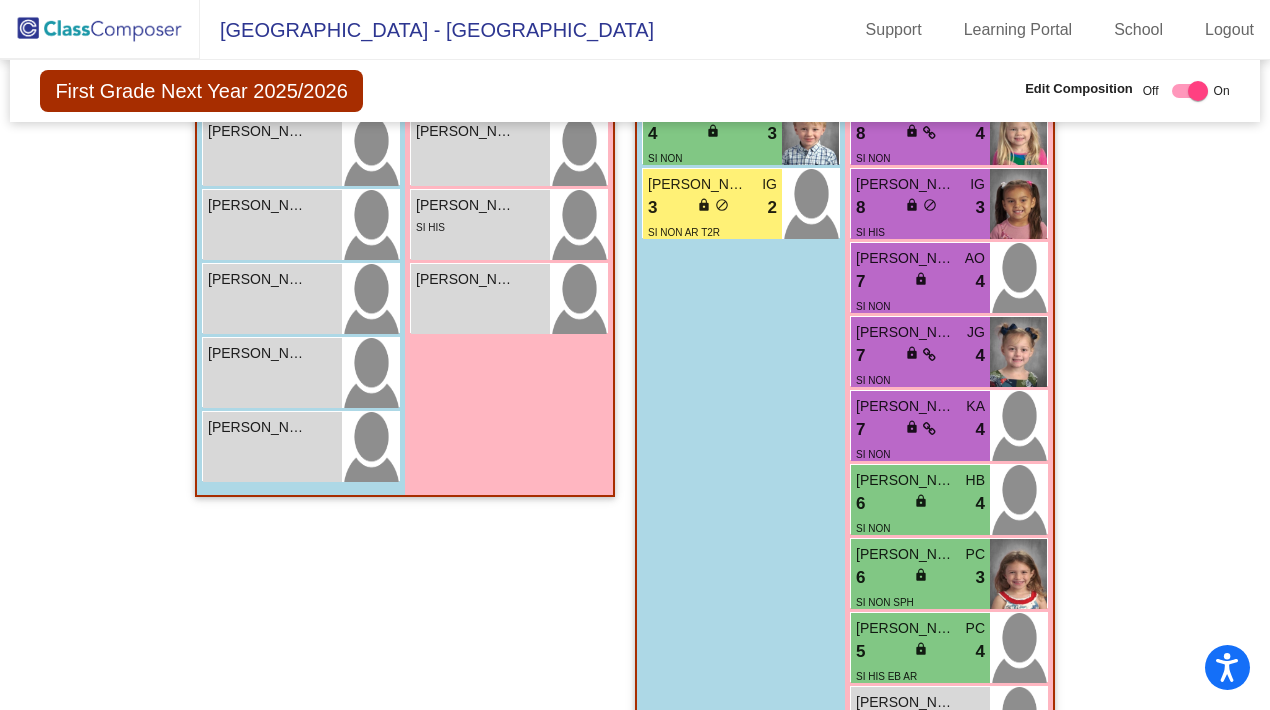 scroll, scrollTop: 1023, scrollLeft: 0, axis: vertical 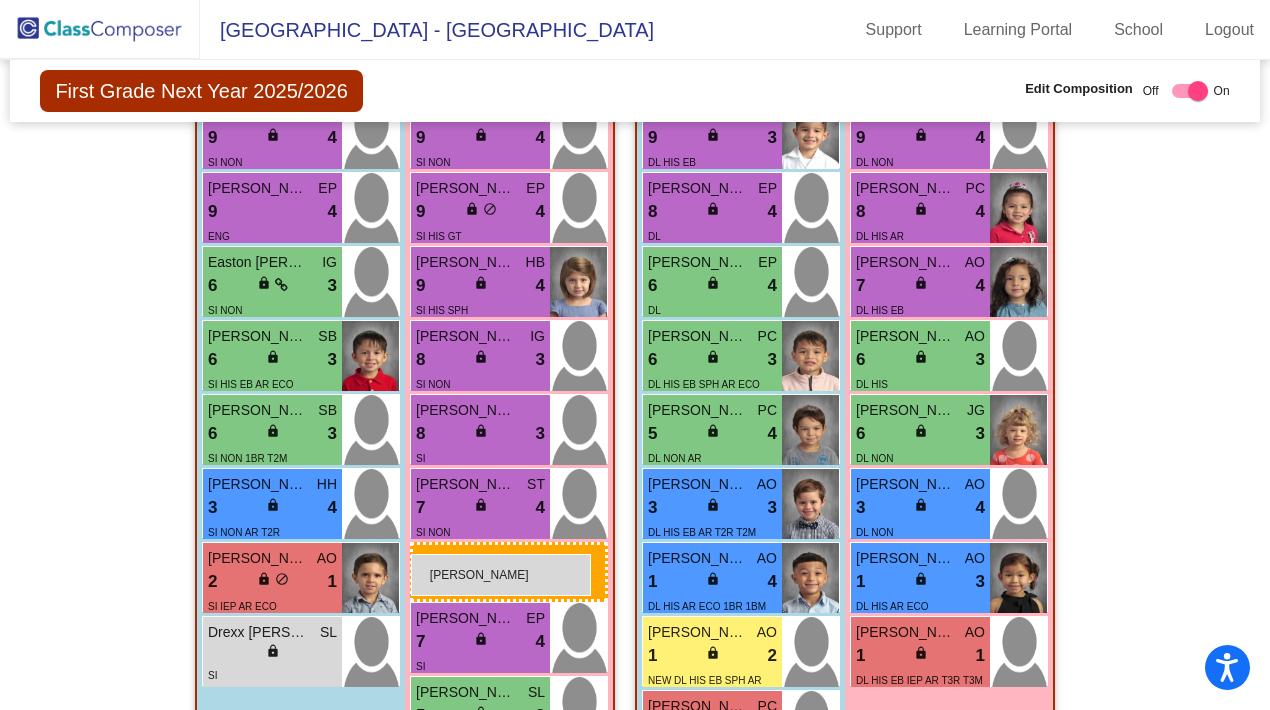 drag, startPoint x: 462, startPoint y: 208, endPoint x: 412, endPoint y: 552, distance: 347.61472 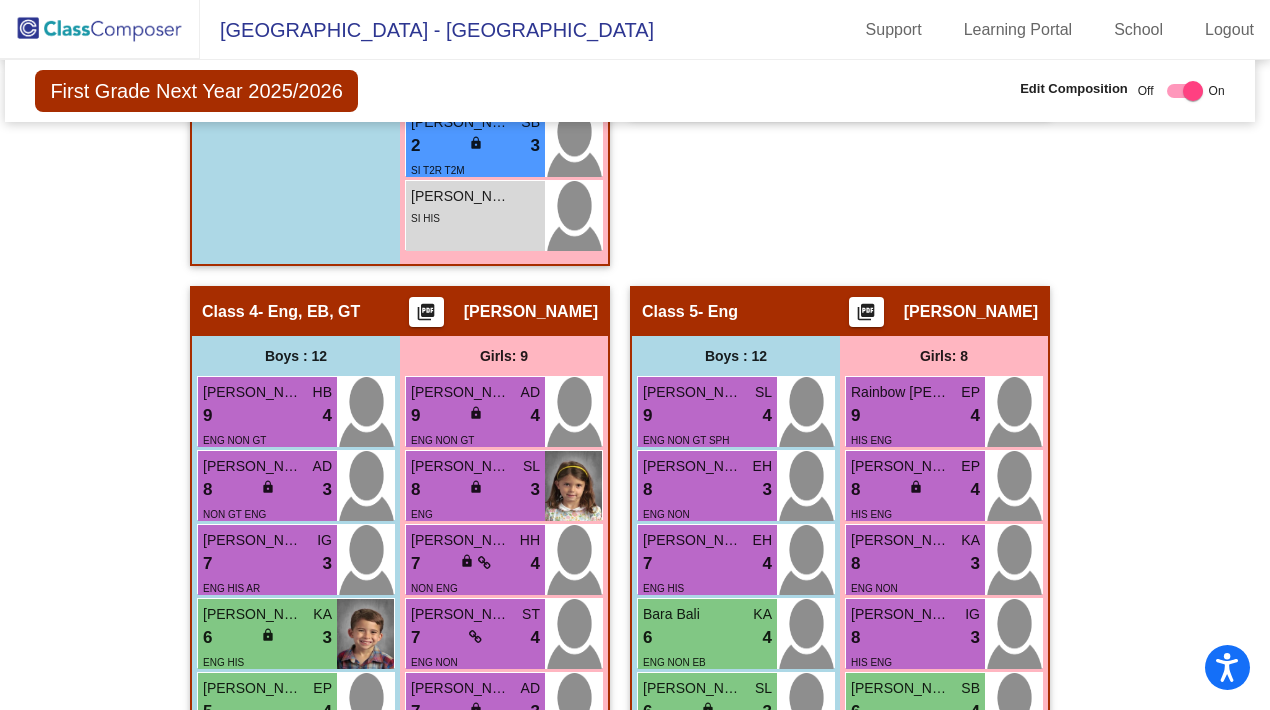 scroll, scrollTop: 2529, scrollLeft: 5, axis: both 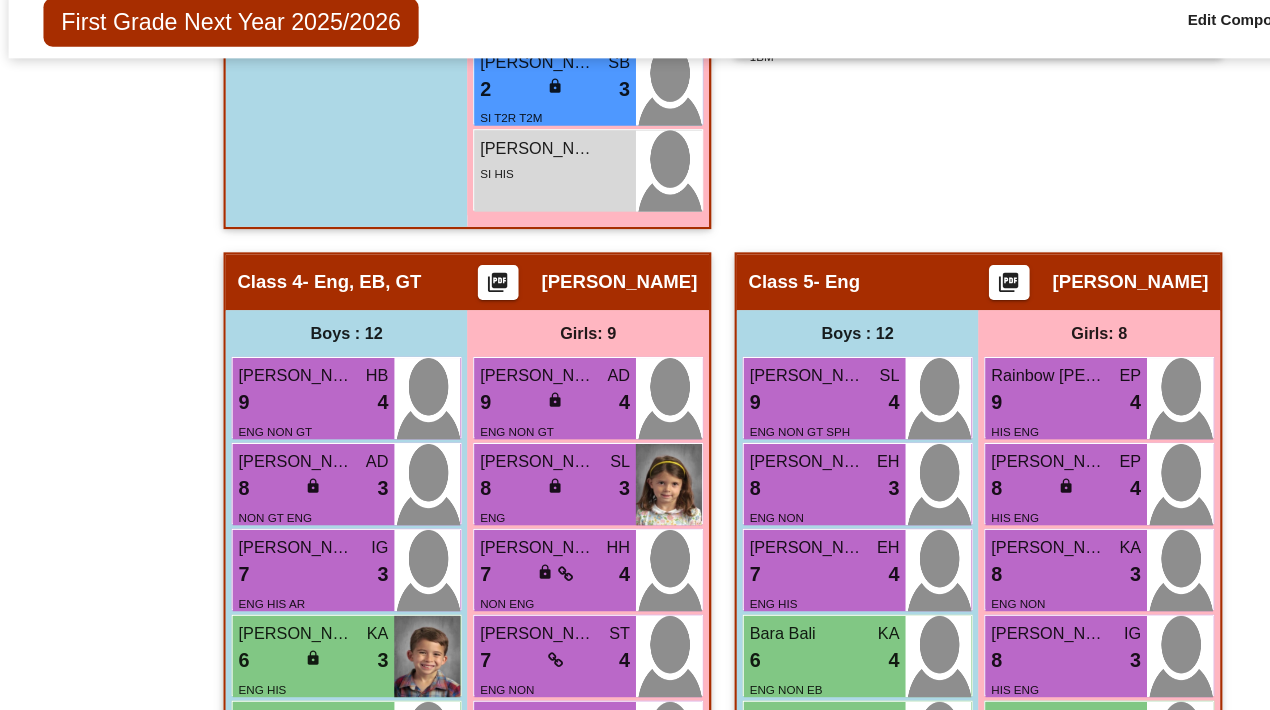 click on "First Grade Next Year 2025/2026  Edit Composition Off   On  Incoming   Digital Data Wall" 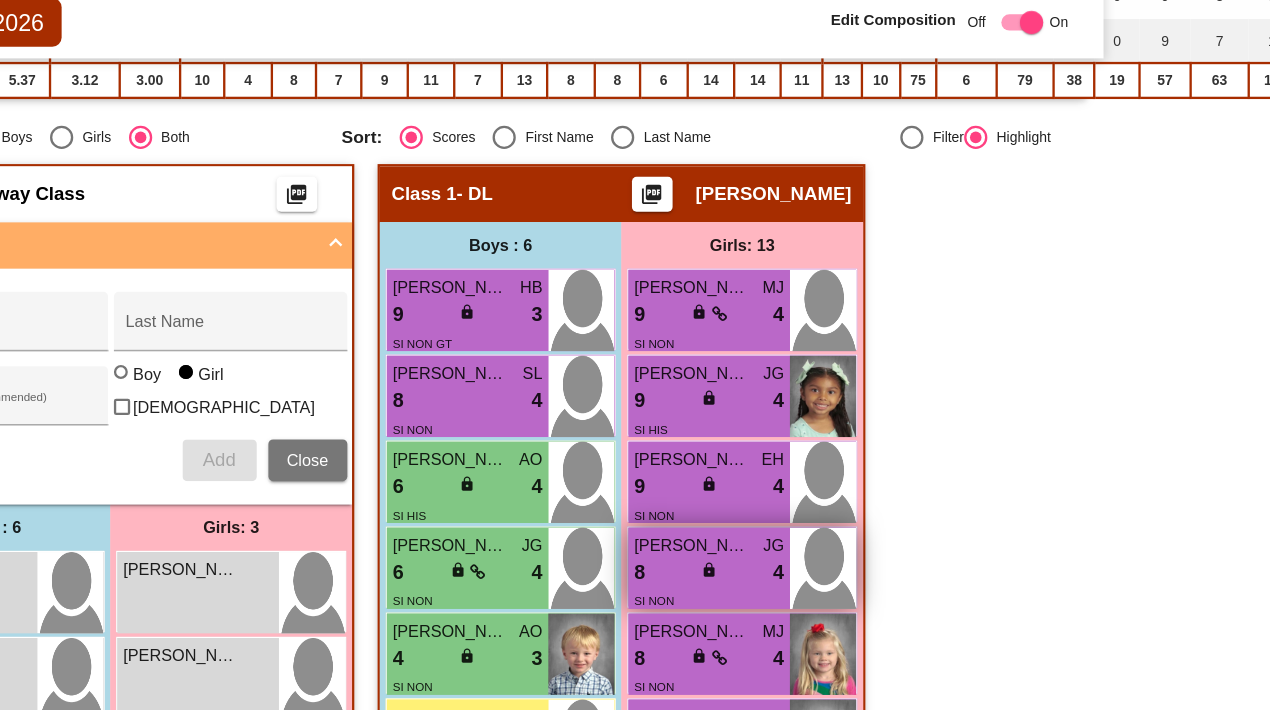 scroll, scrollTop: 510, scrollLeft: 311, axis: both 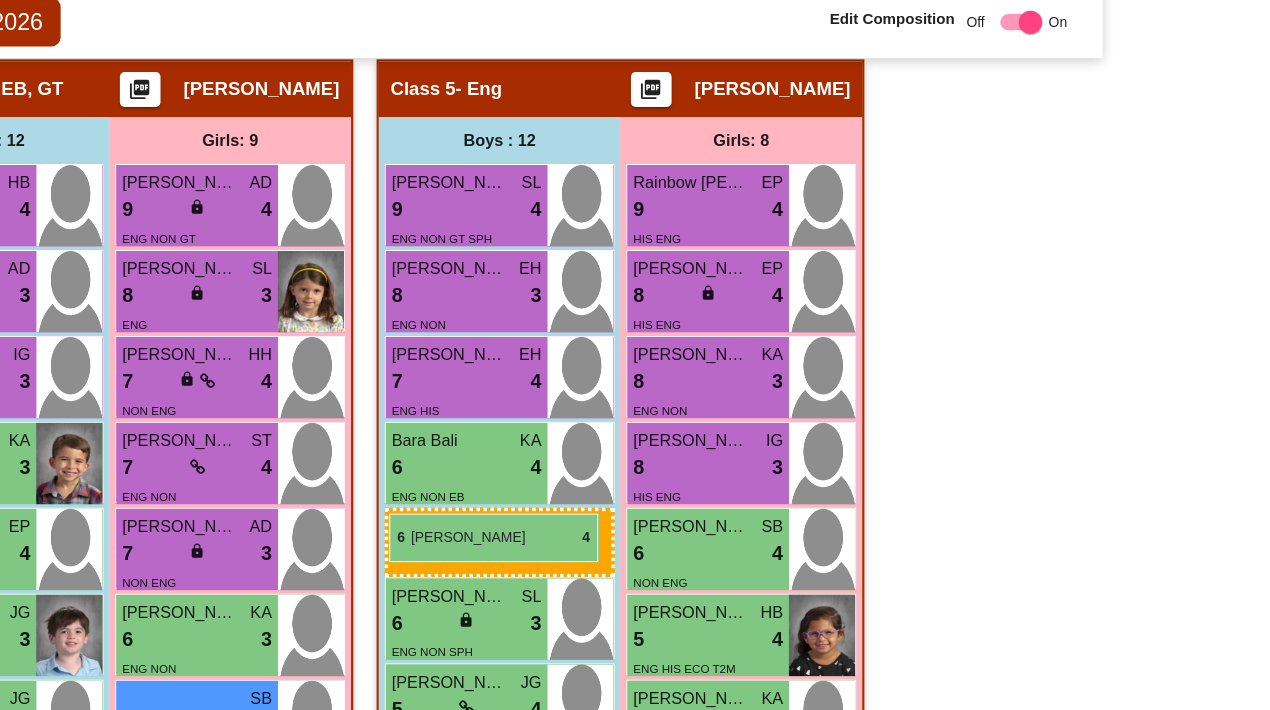 drag, startPoint x: 382, startPoint y: 557, endPoint x: 335, endPoint y: 513, distance: 64.381676 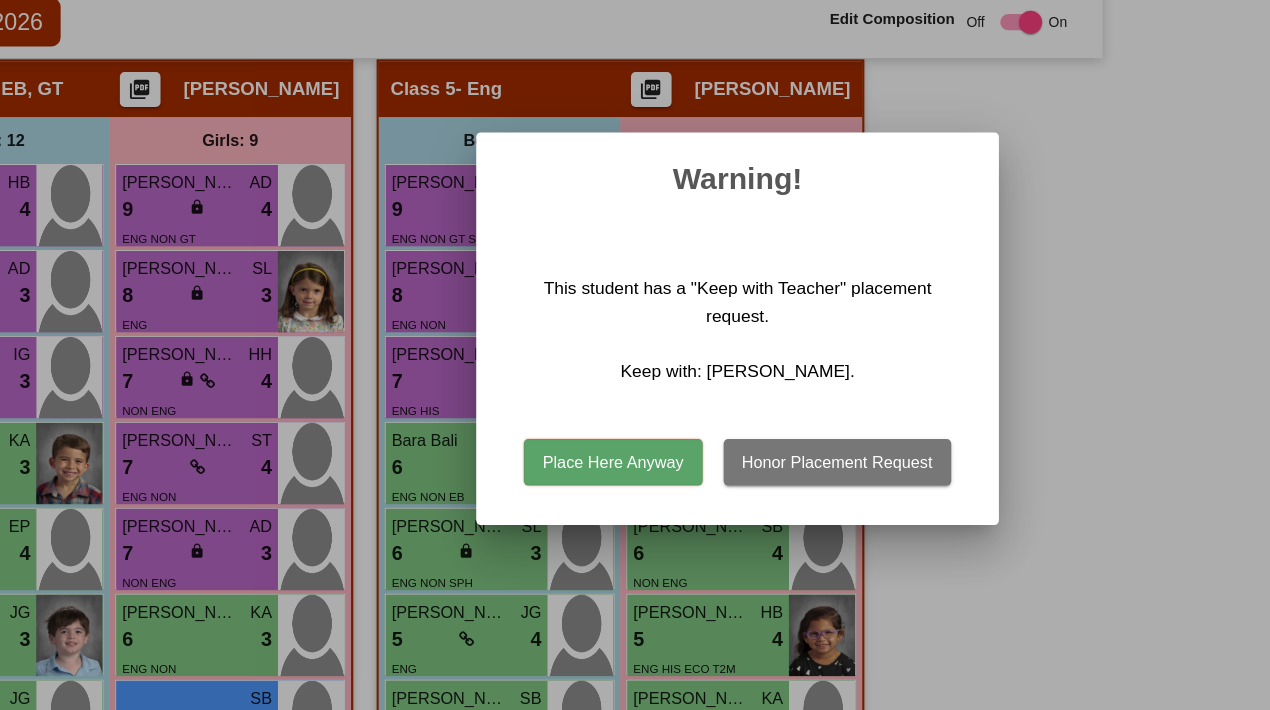 click on "Place Here Anyway" at bounding box center [527, 470] 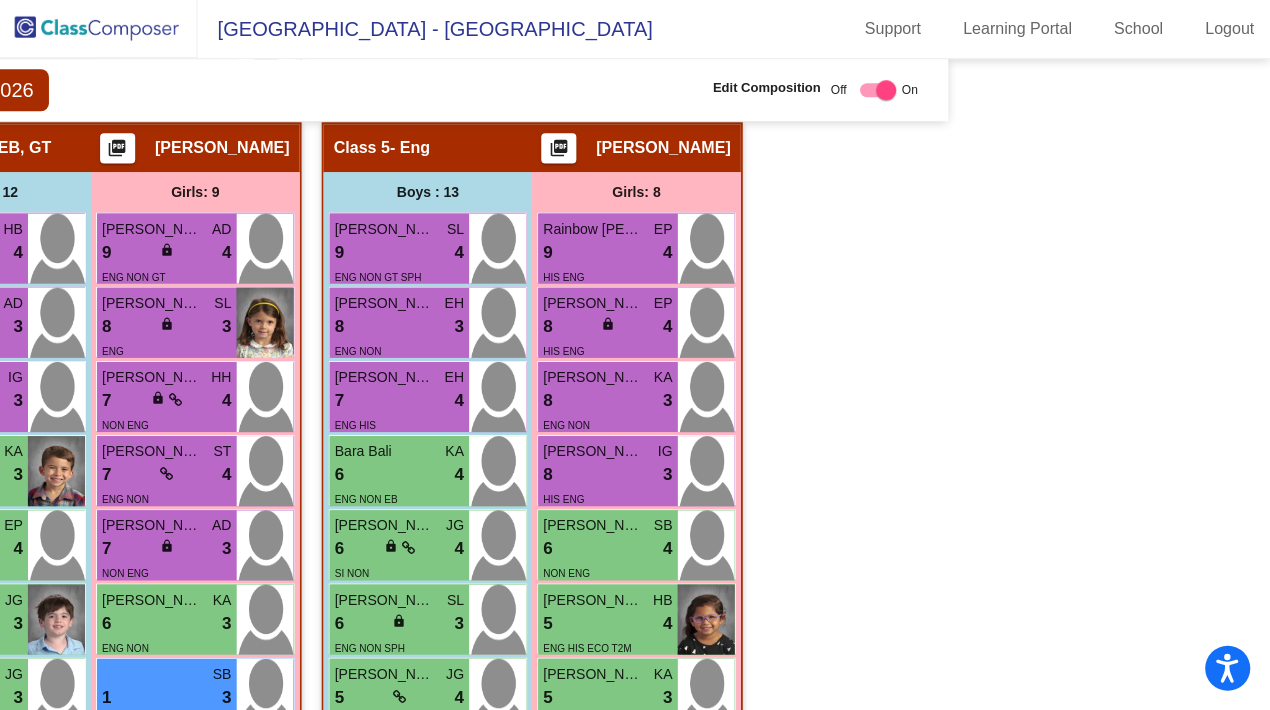 scroll, scrollTop: 0, scrollLeft: 0, axis: both 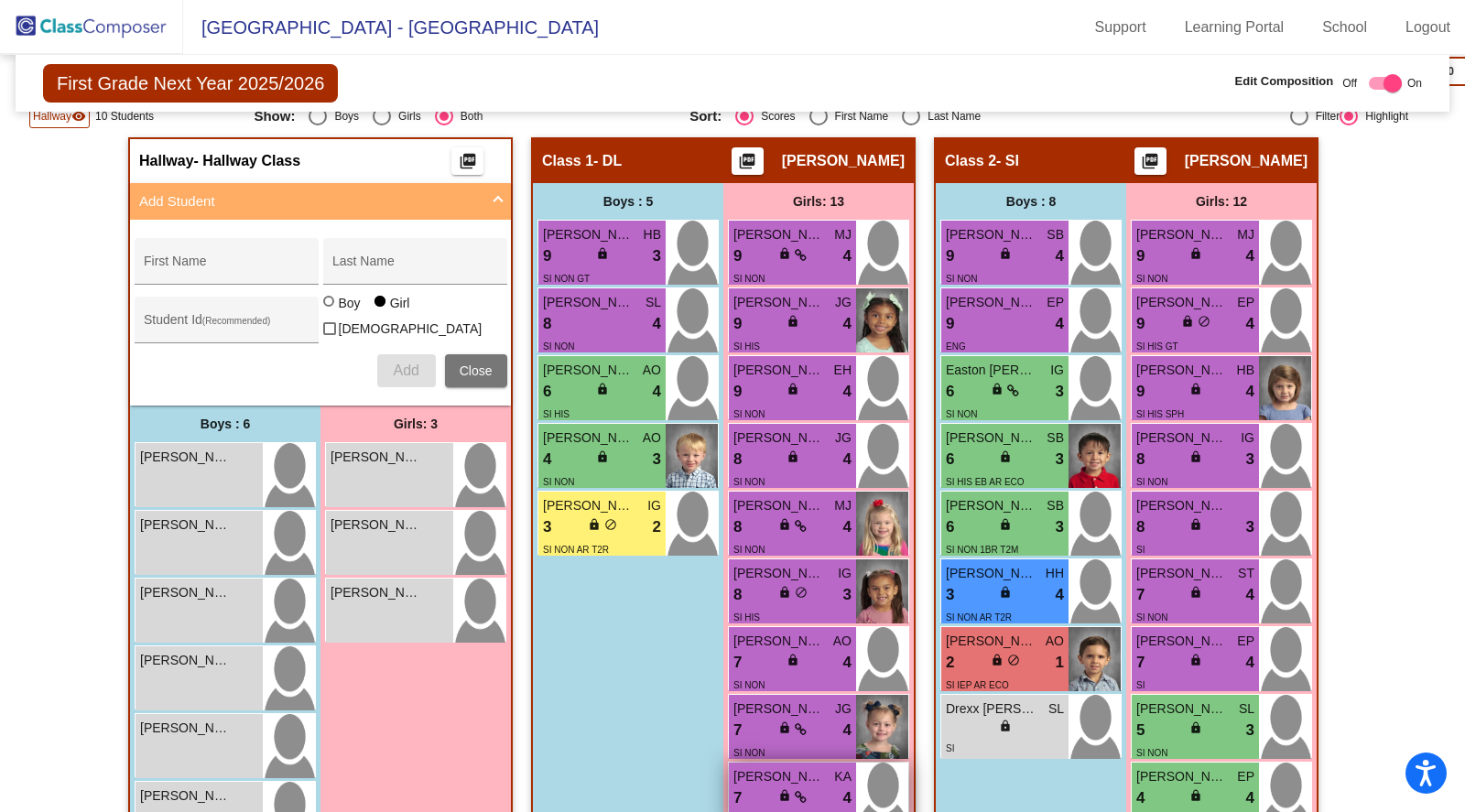 click at bounding box center [882, 727] 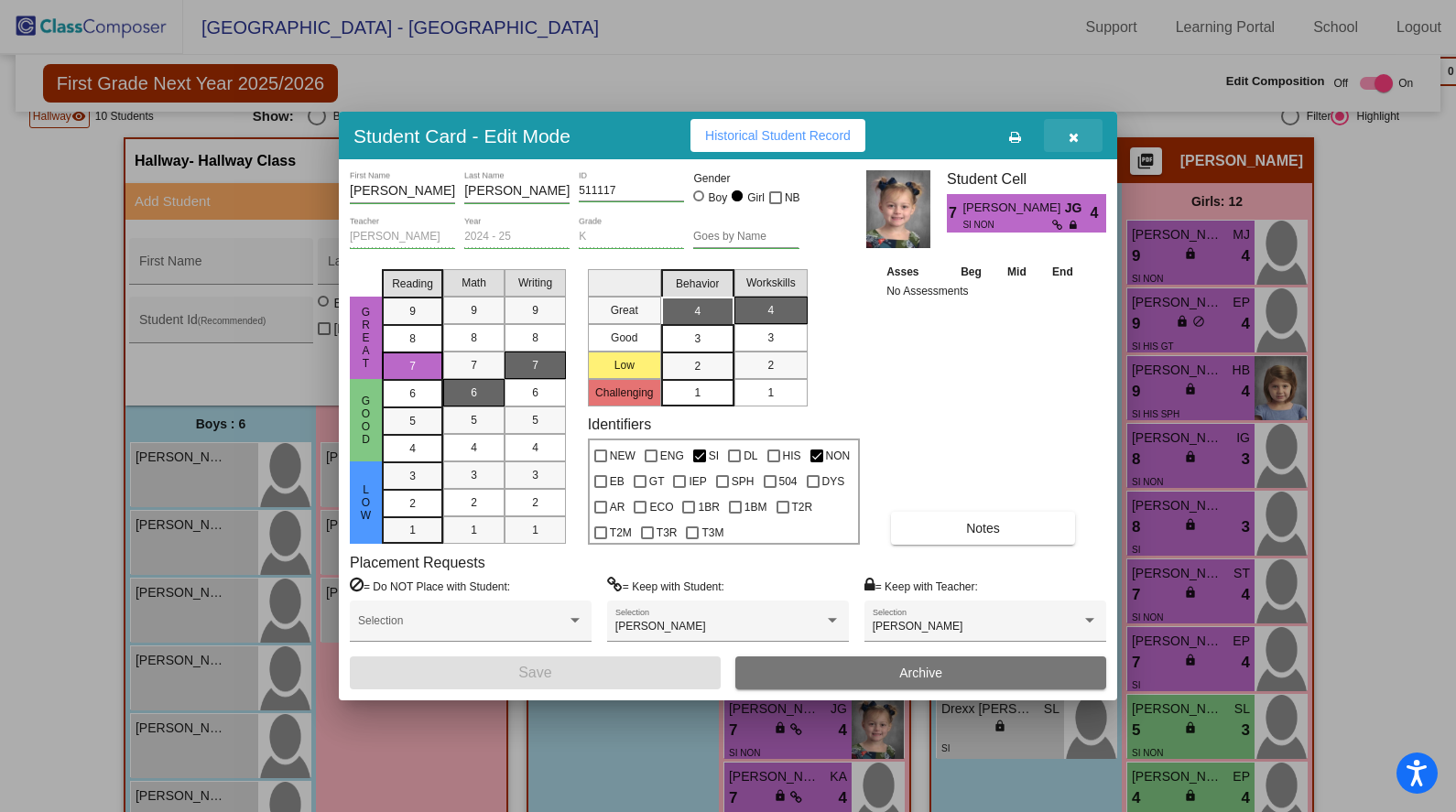 click at bounding box center (1073, 137) 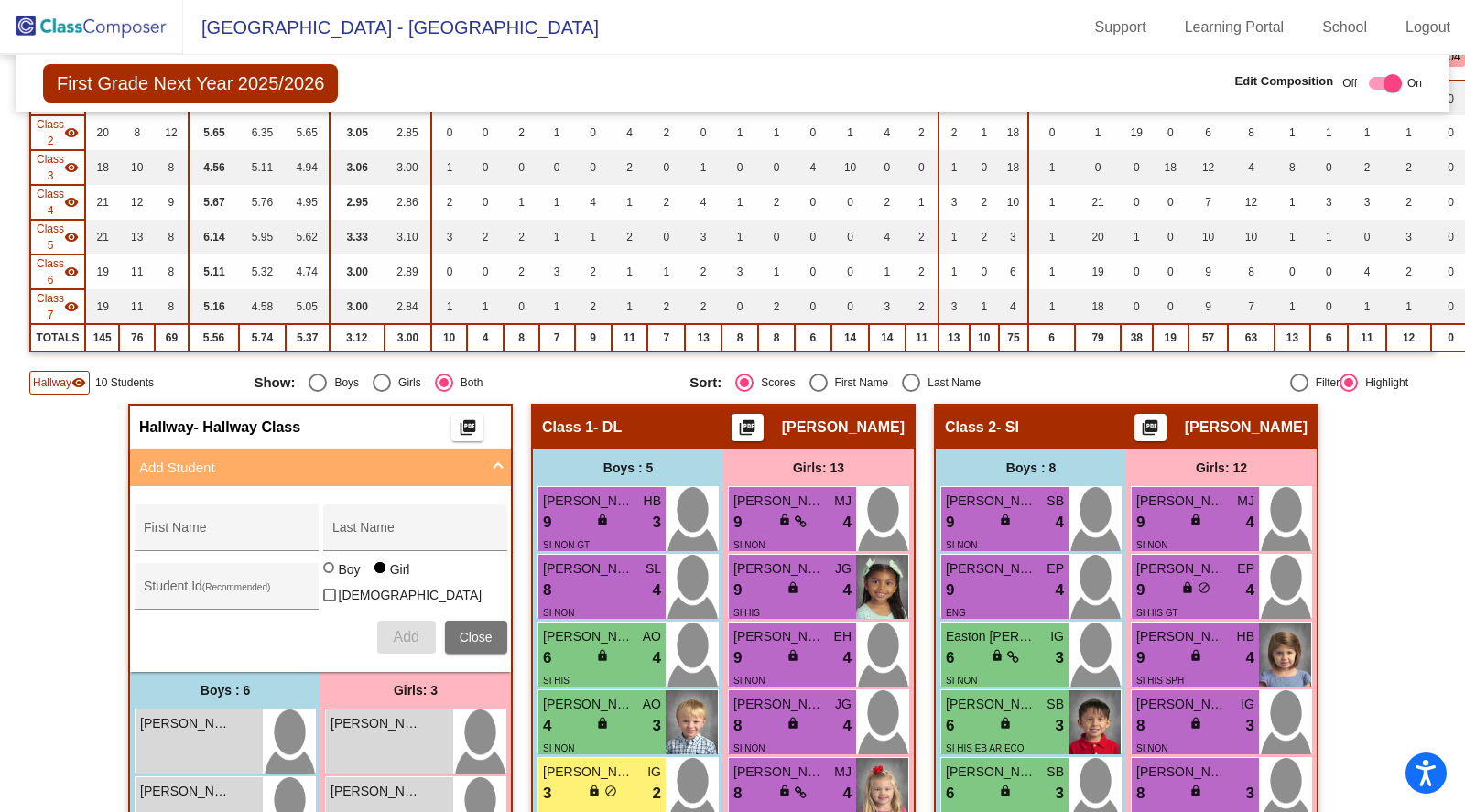 scroll, scrollTop: 256, scrollLeft: 0, axis: vertical 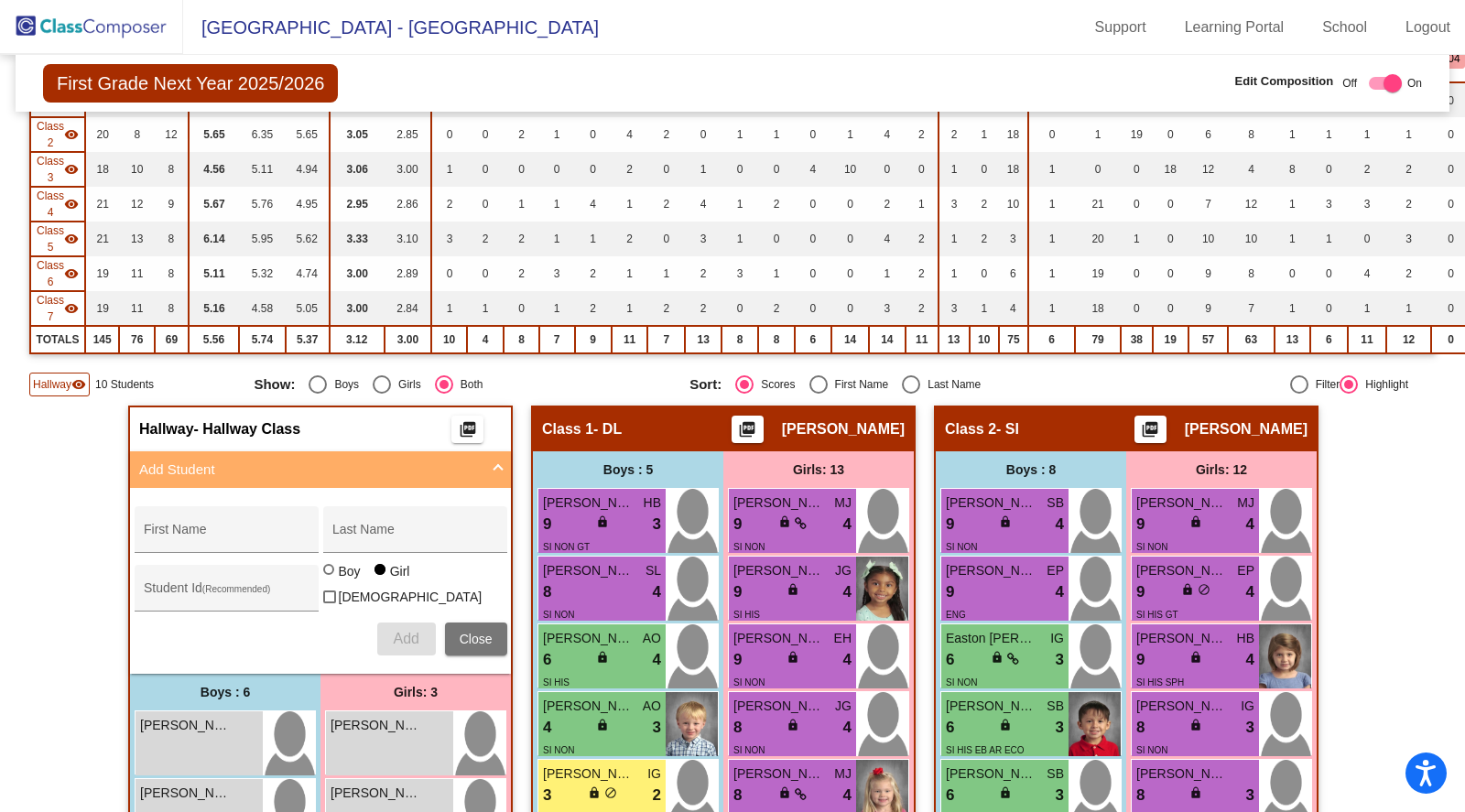 click at bounding box center [911, 384] 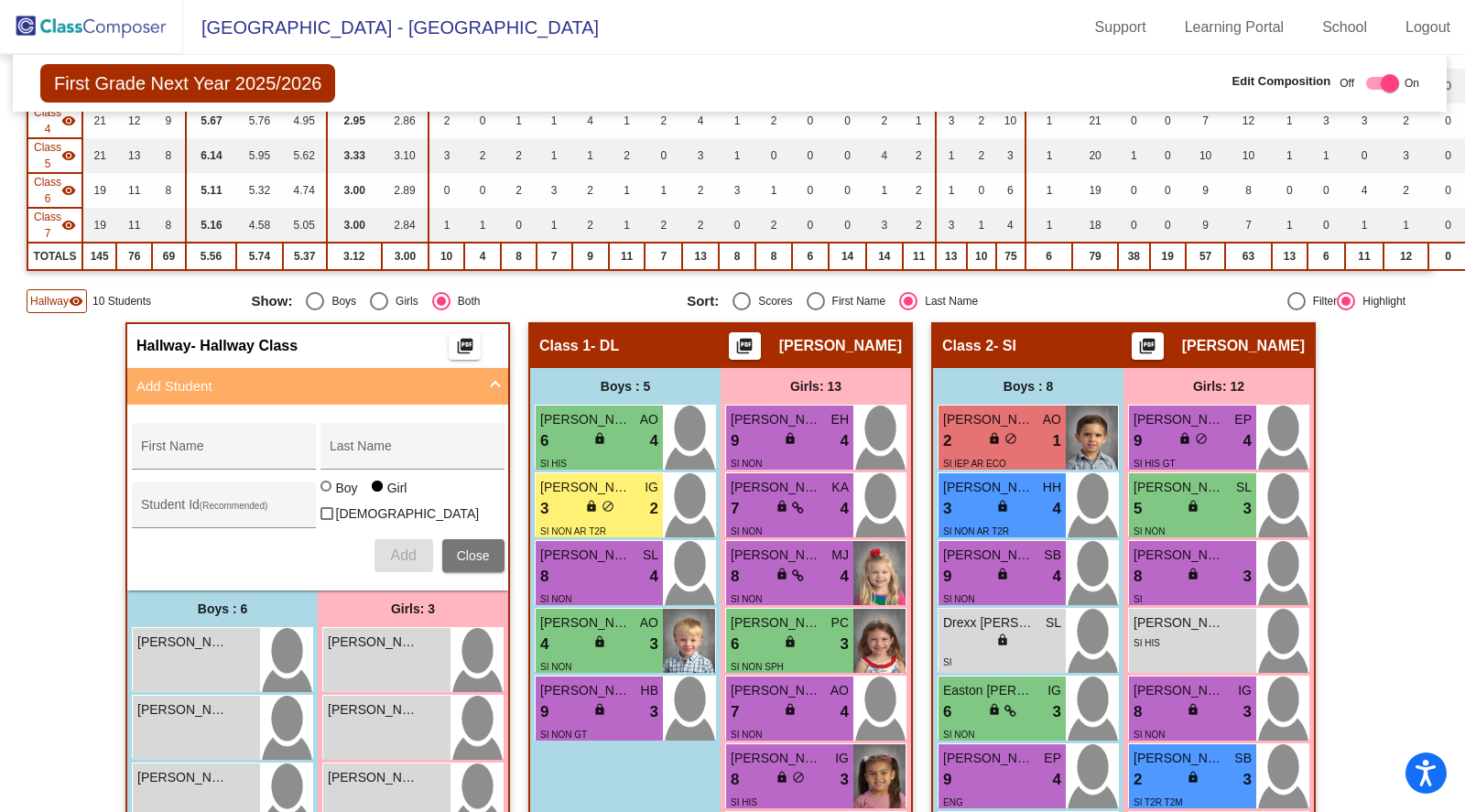 scroll, scrollTop: 341, scrollLeft: 3, axis: both 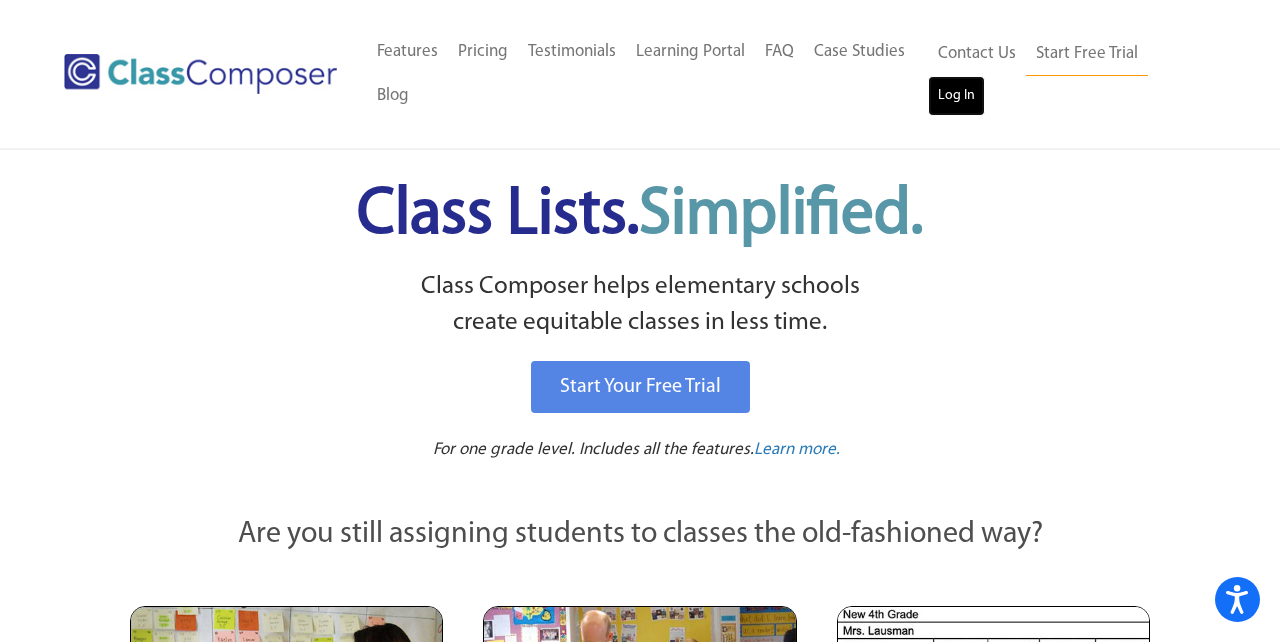 click on "Log In" at bounding box center [956, 96] 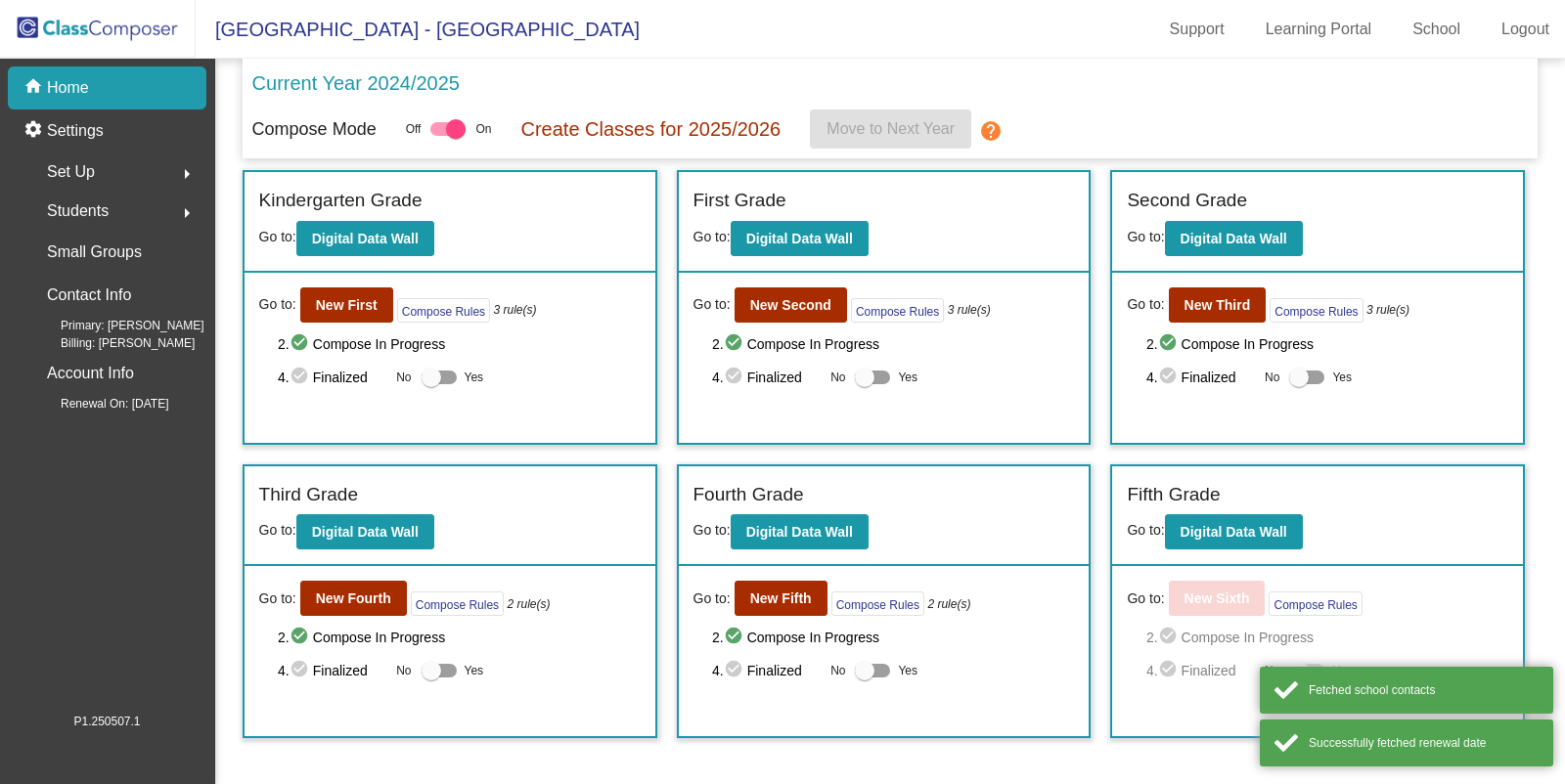 scroll, scrollTop: 0, scrollLeft: 0, axis: both 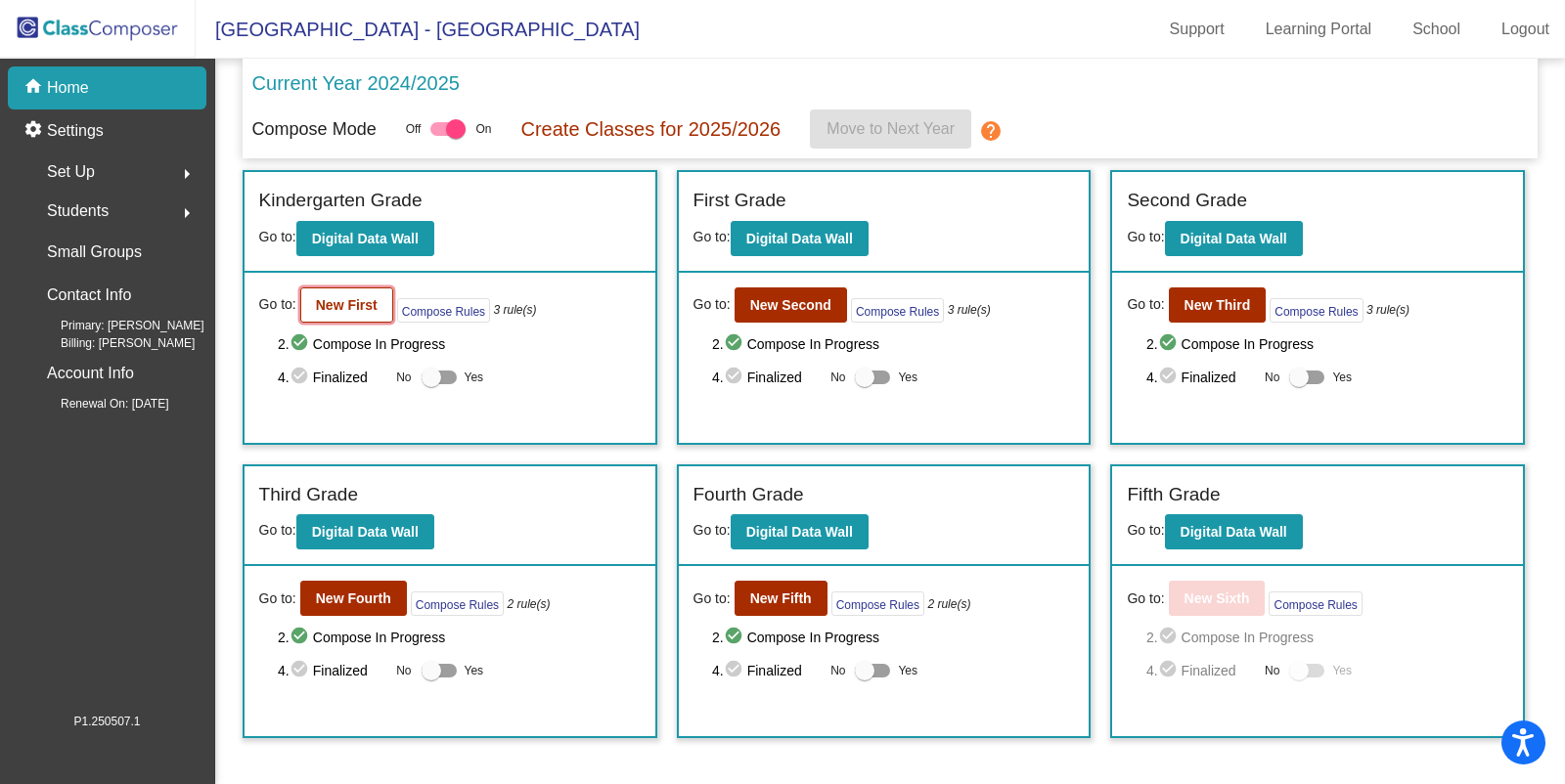 click on "New First" 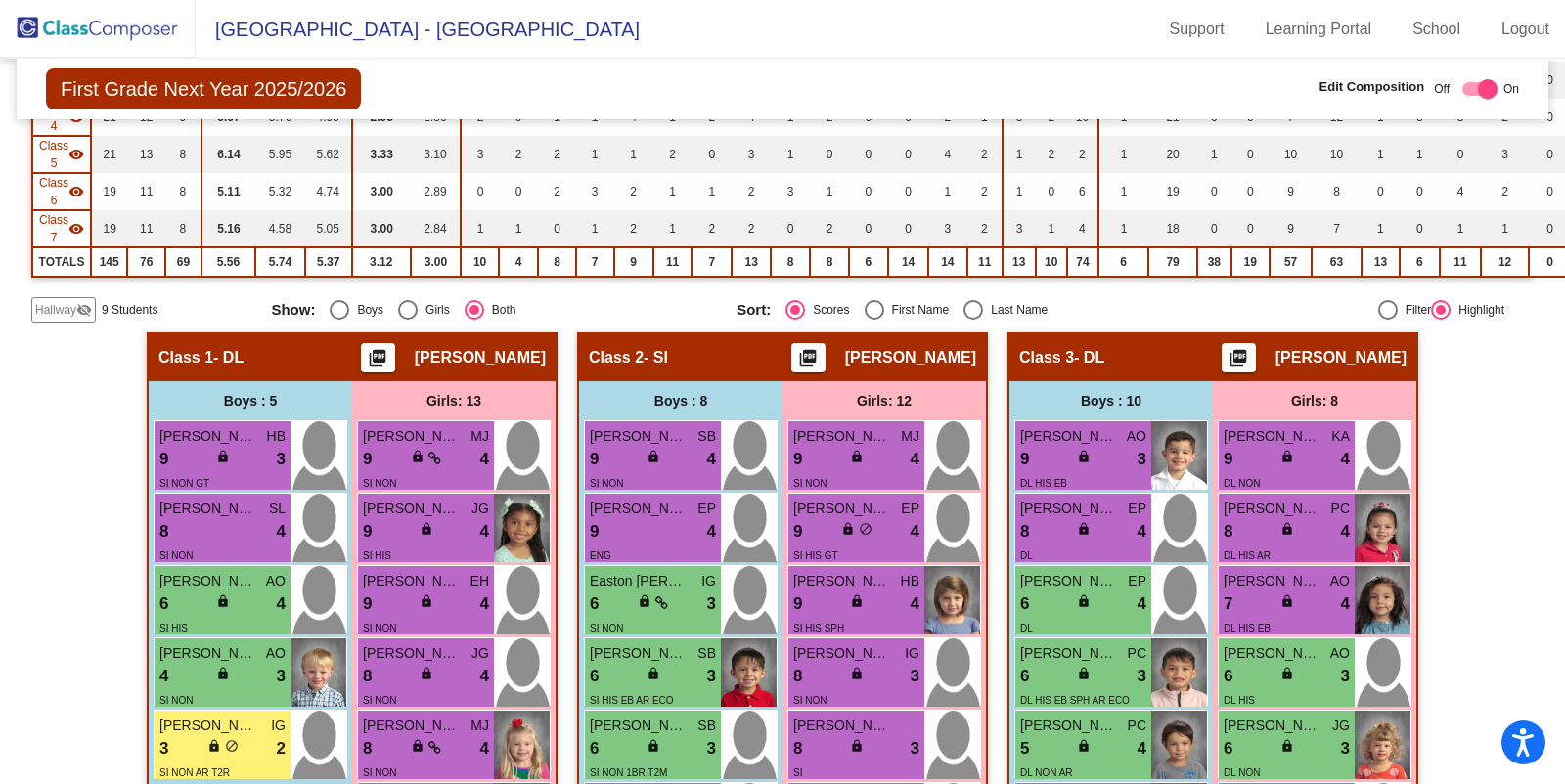 scroll, scrollTop: 363, scrollLeft: 0, axis: vertical 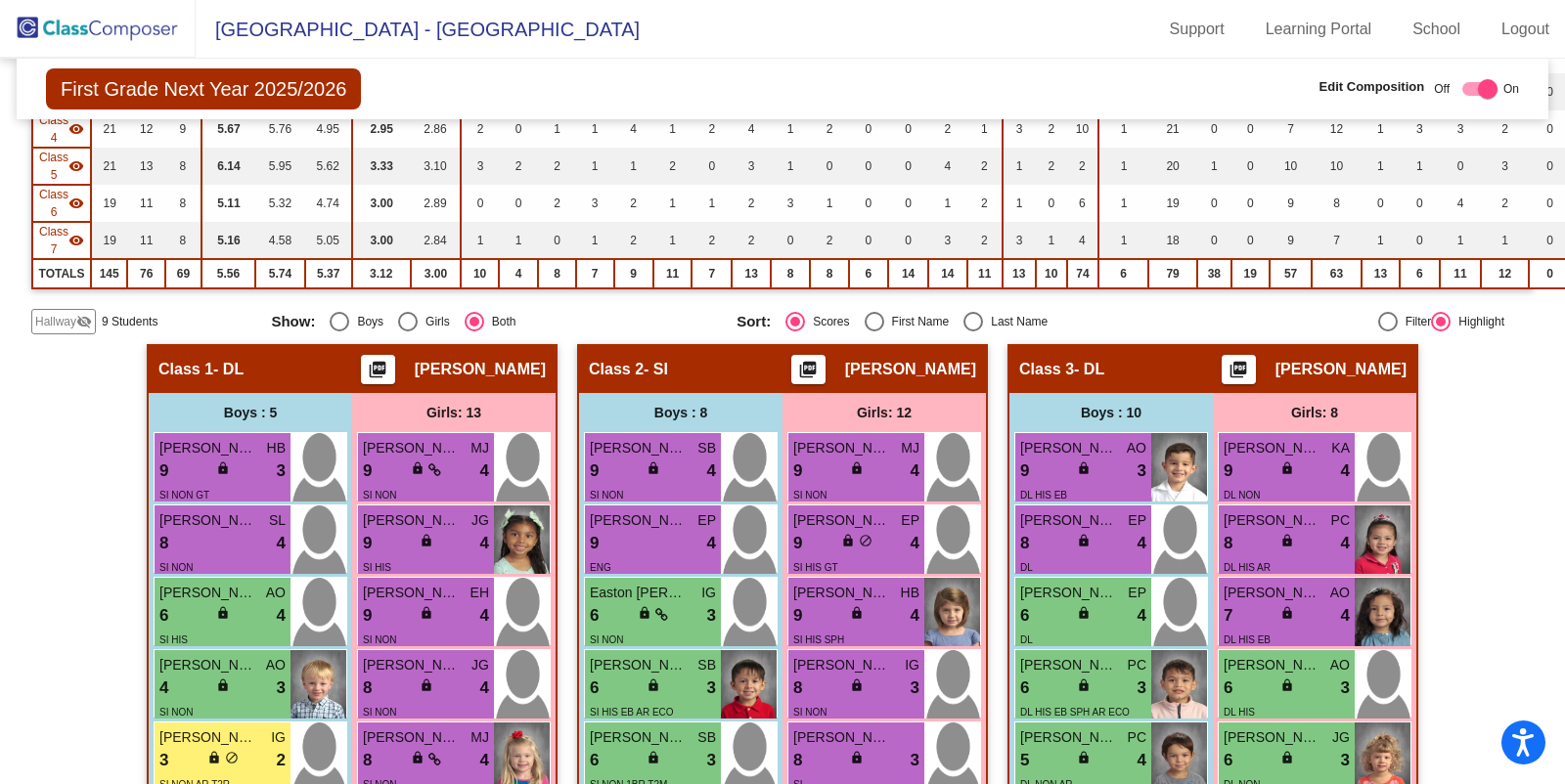 click at bounding box center (973, 322) 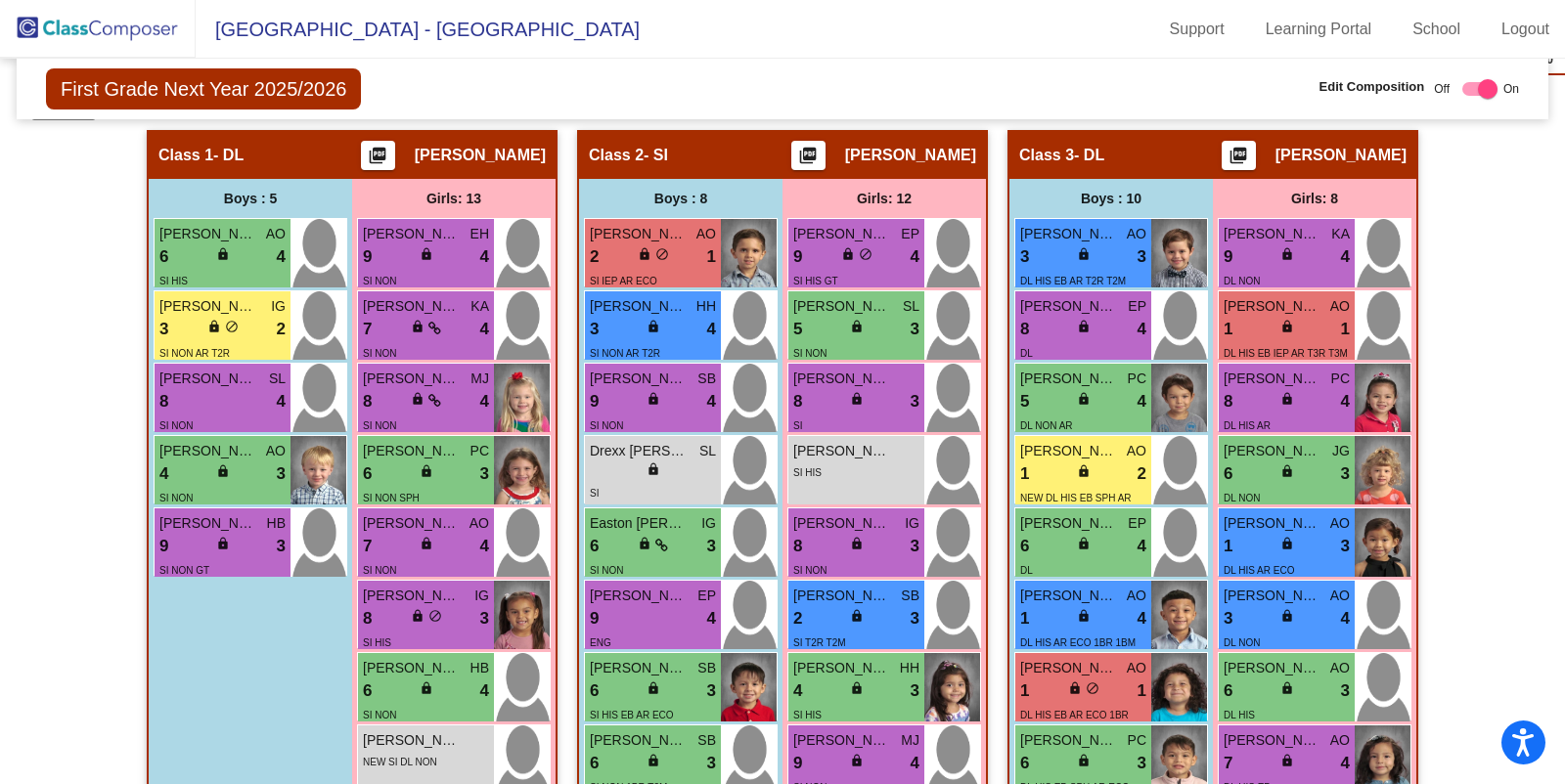 scroll, scrollTop: 0, scrollLeft: 0, axis: both 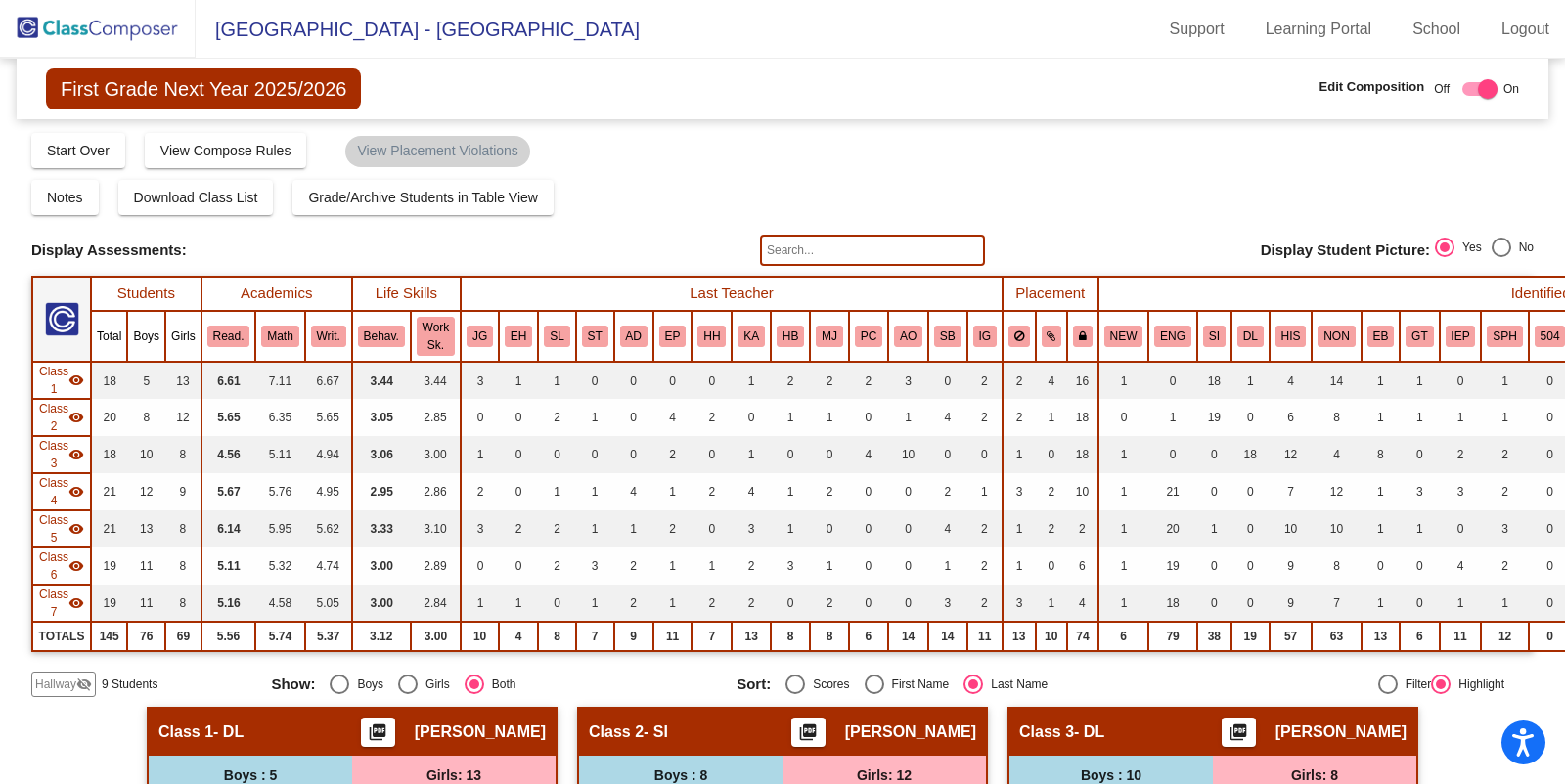 click on "Hallway" 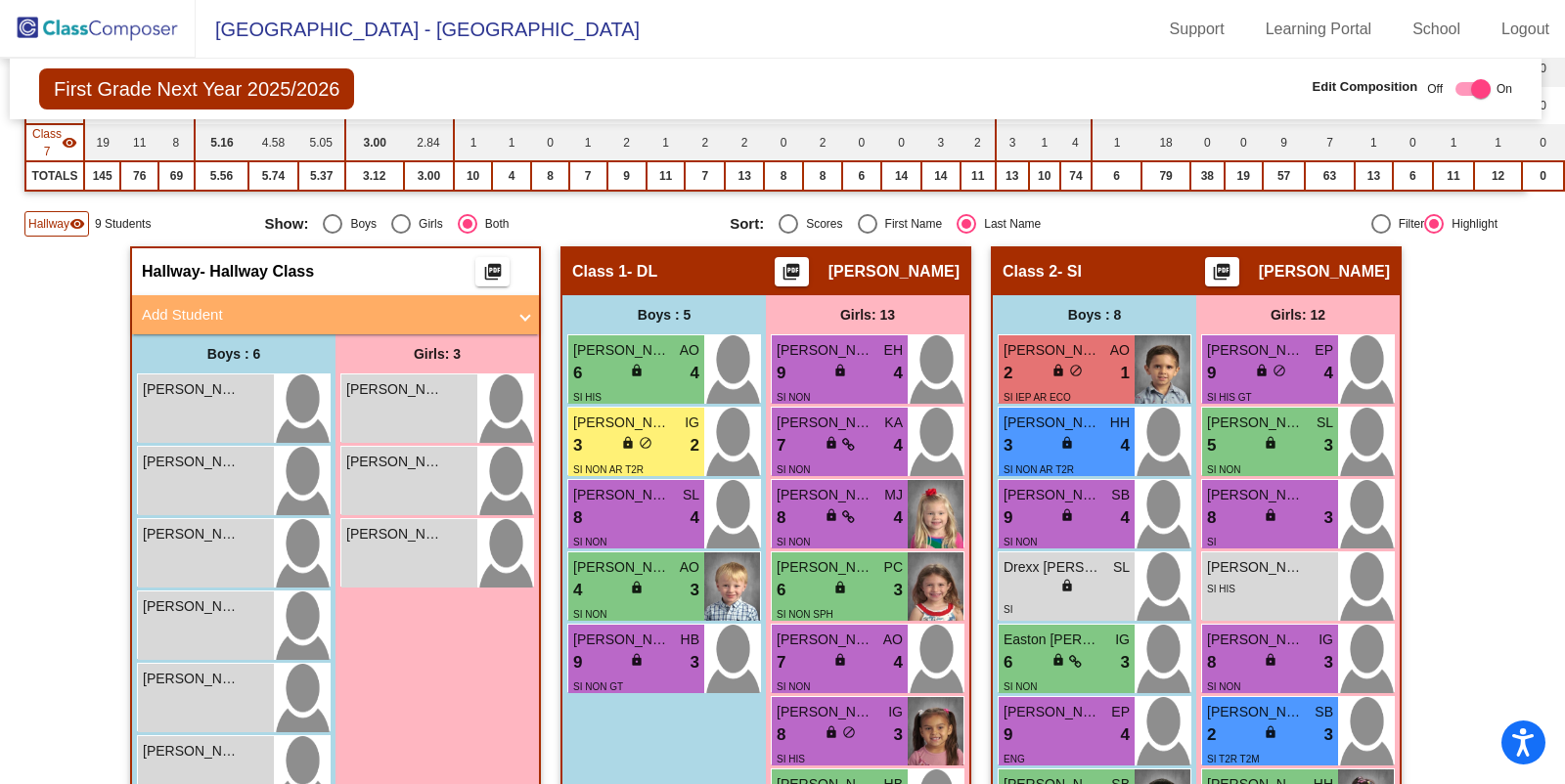 scroll, scrollTop: 457, scrollLeft: 7, axis: both 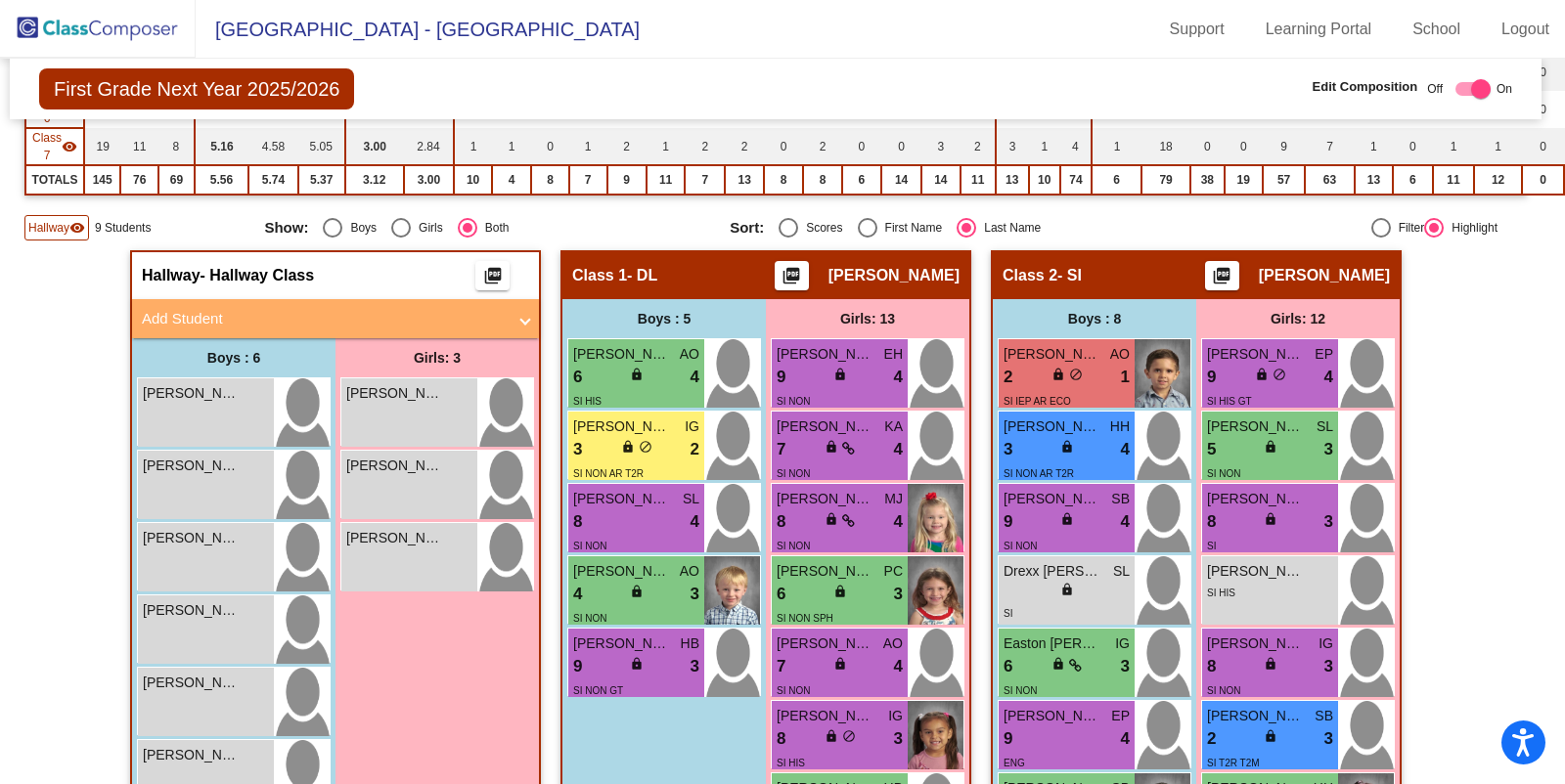 click on "Add Student" at bounding box center [324, 319] 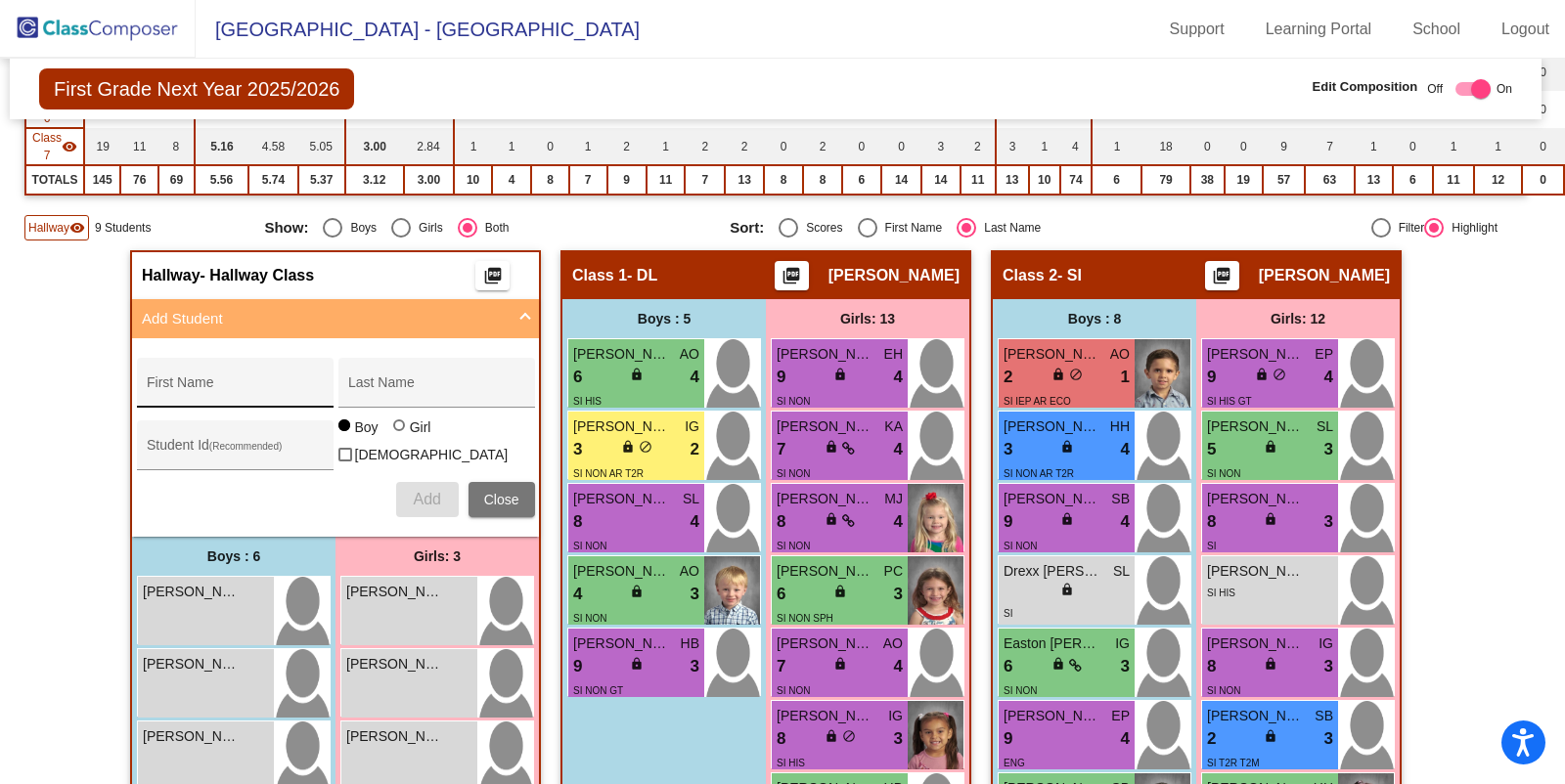 click on "First Name" at bounding box center [235, 388] 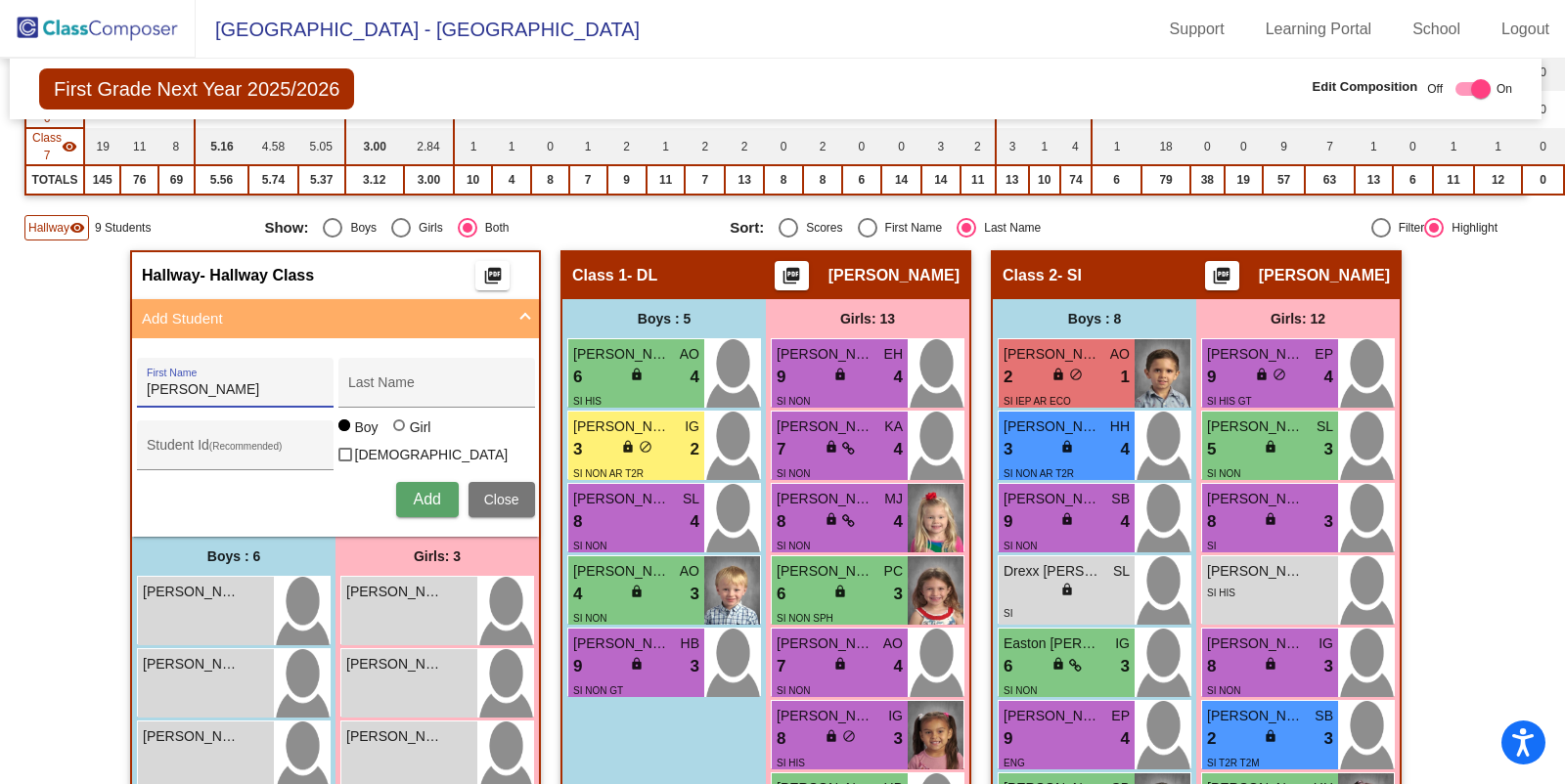 type on "[PERSON_NAME]" 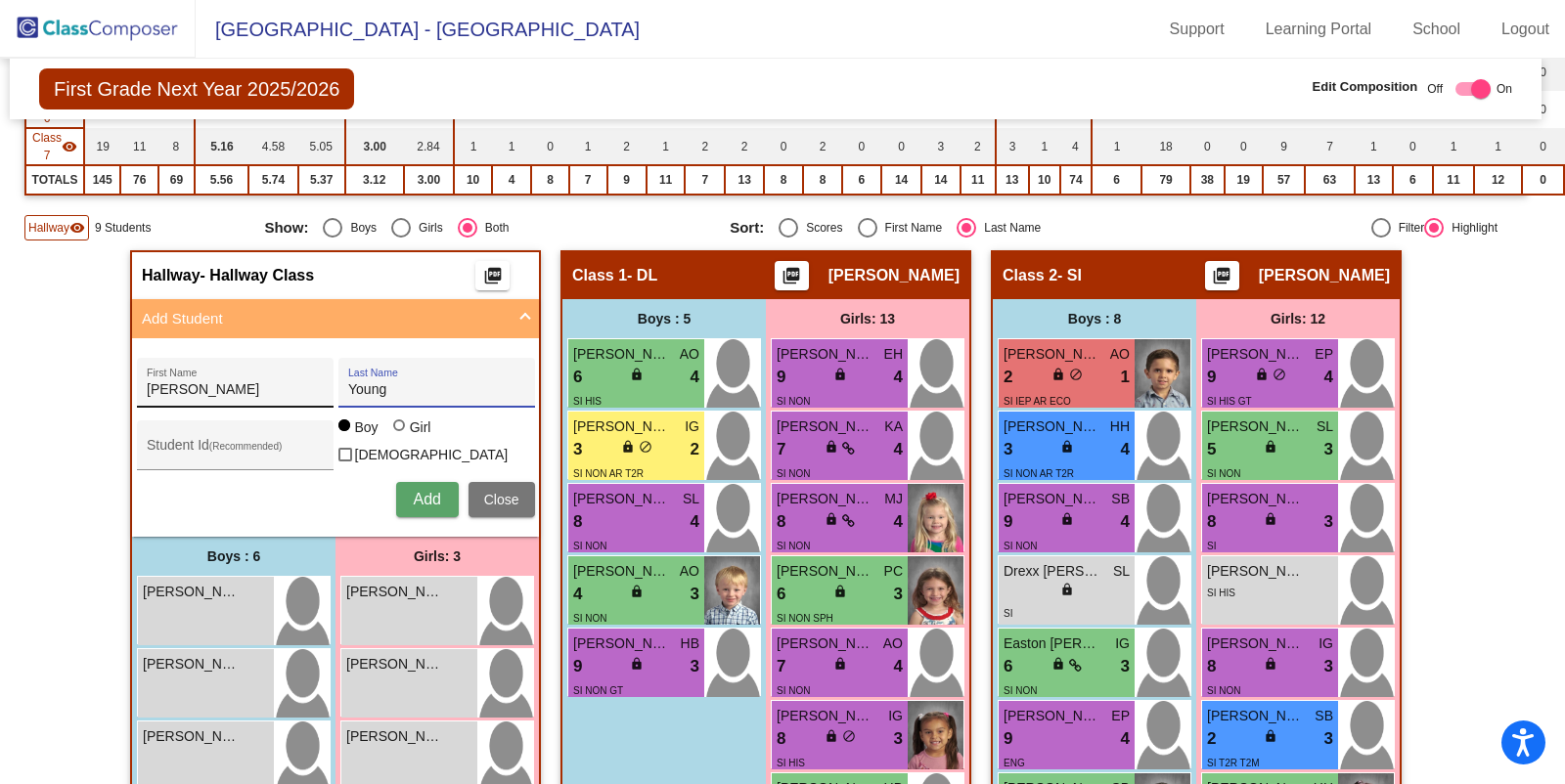 type on "Young" 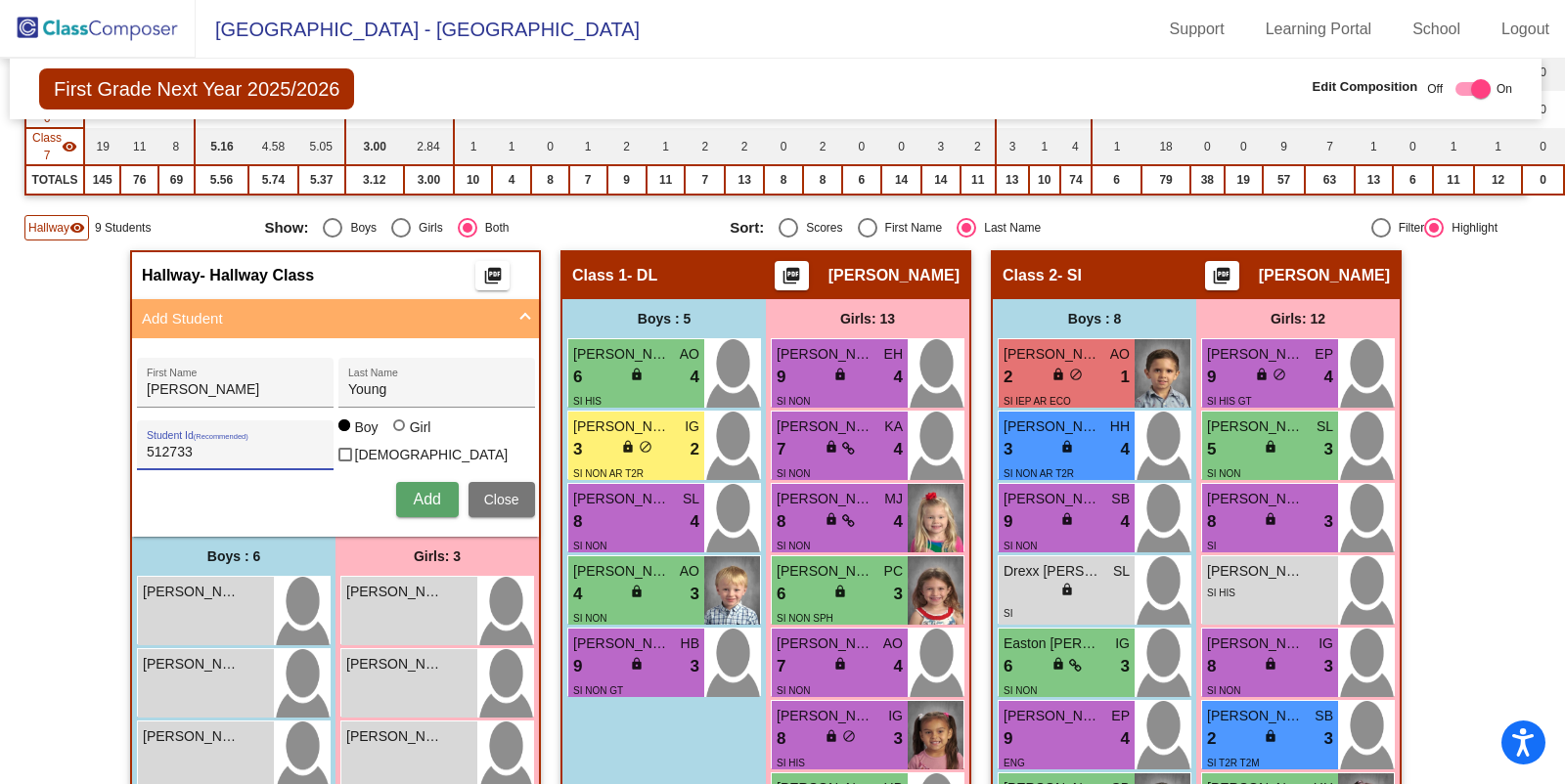 type on "512733" 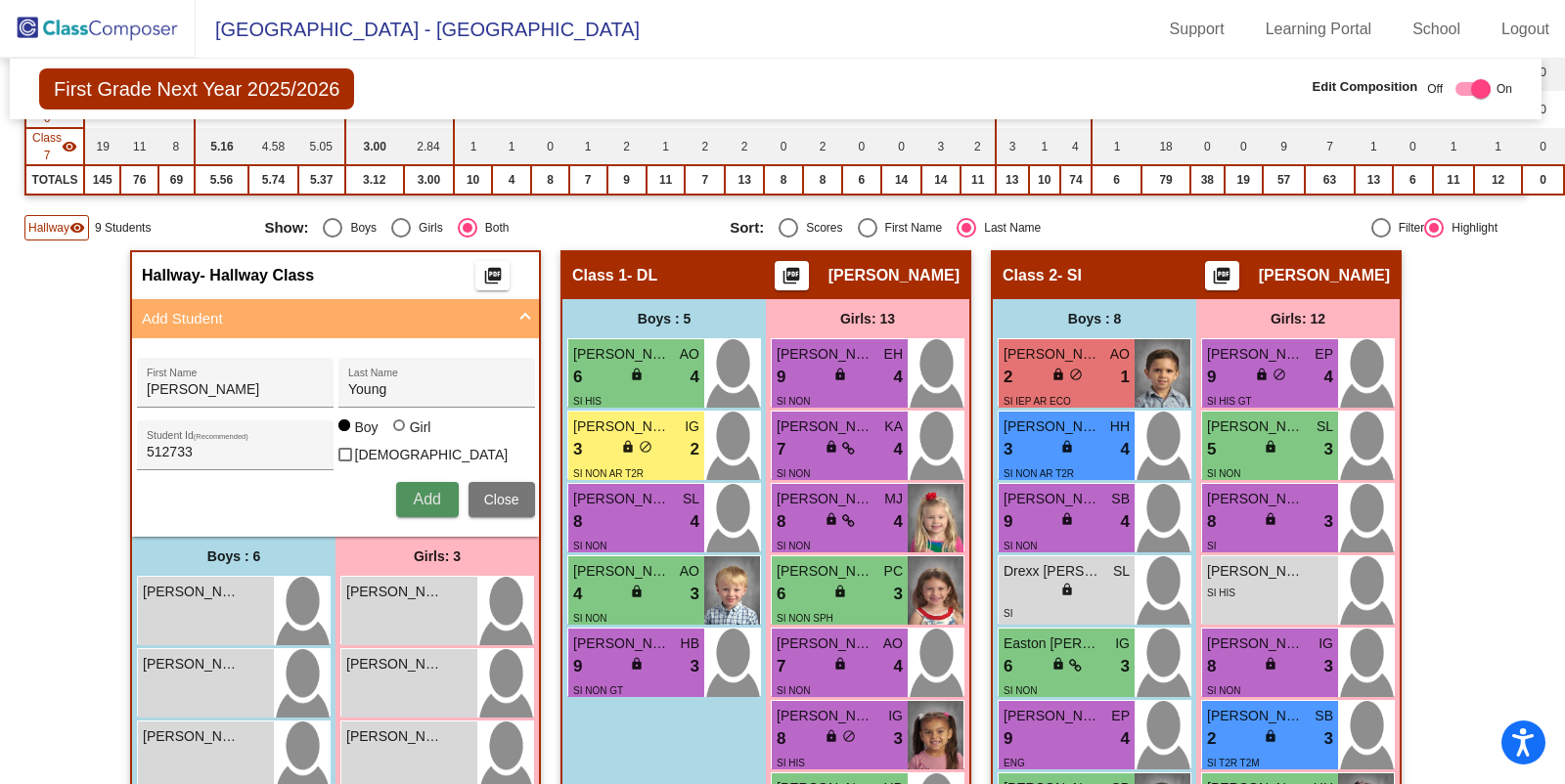 click on "Add" at bounding box center (426, 499) 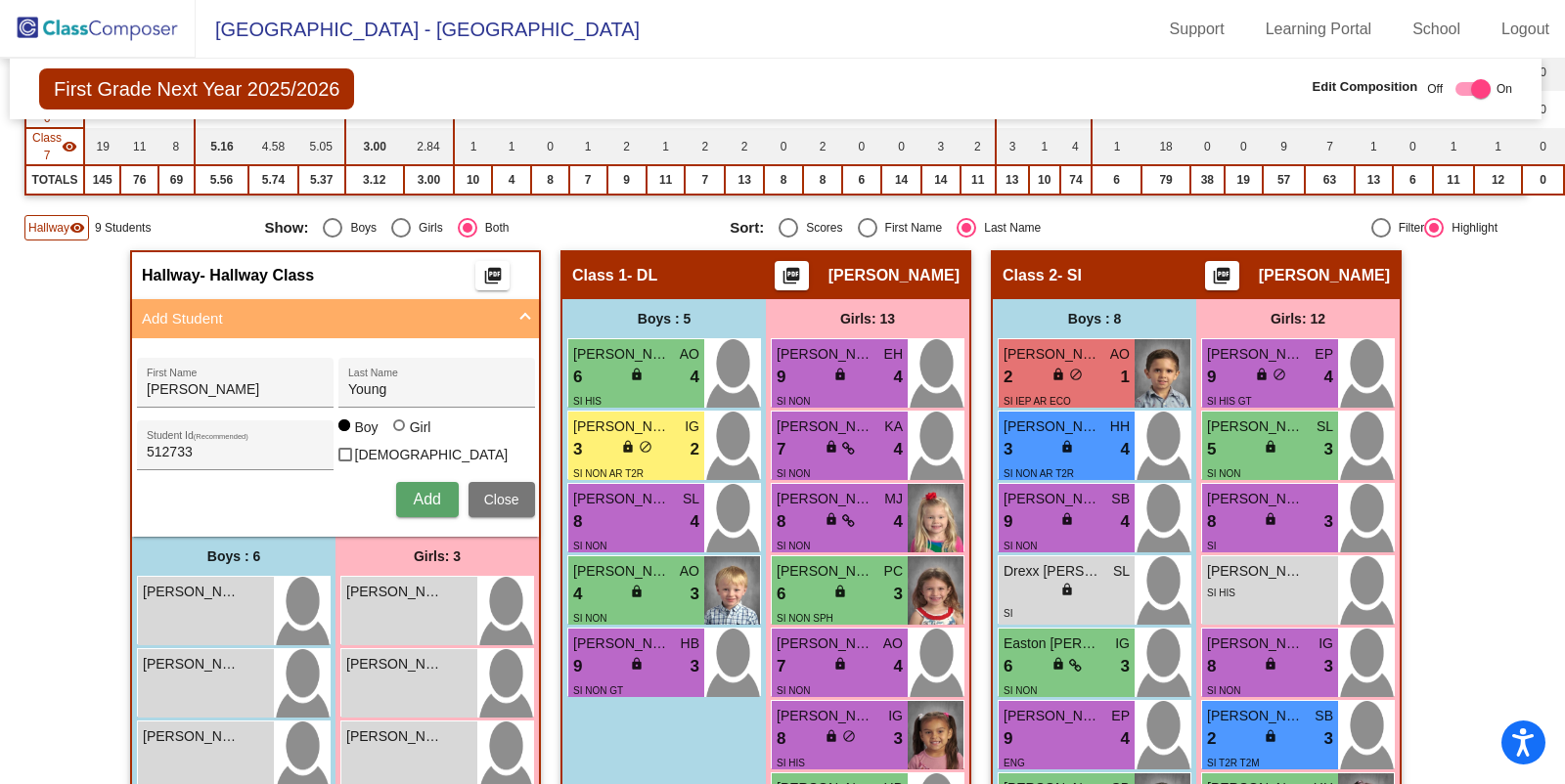type 